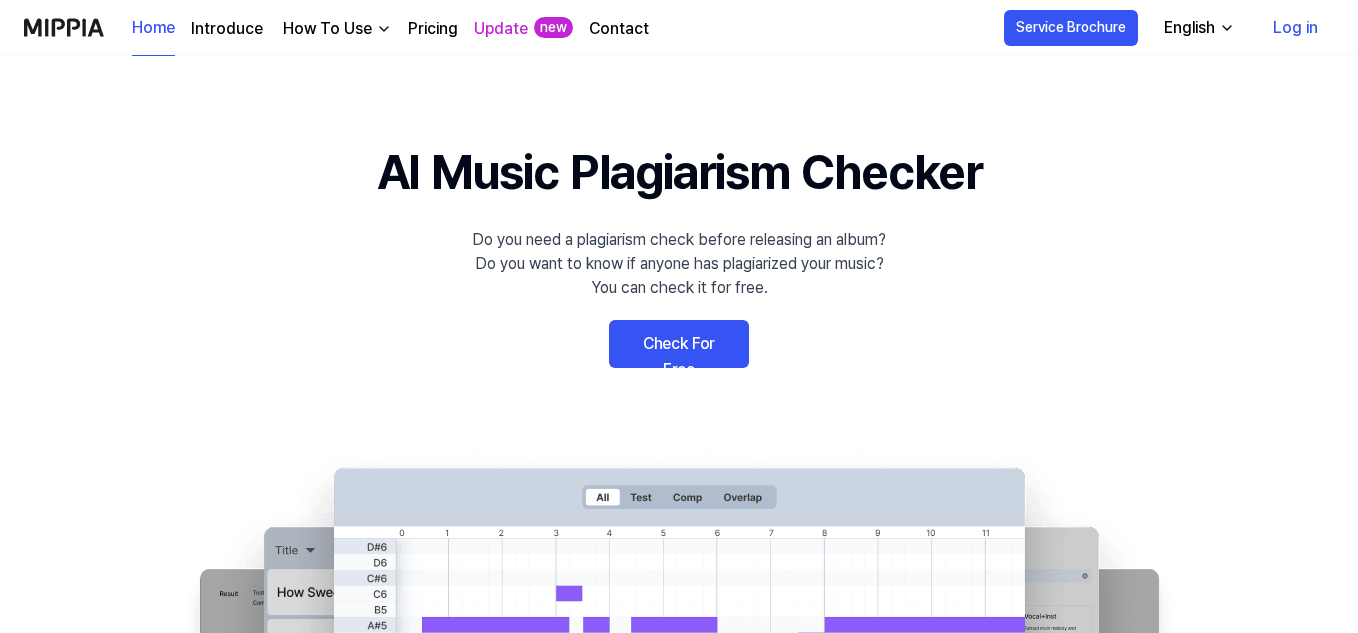 scroll, scrollTop: 0, scrollLeft: 0, axis: both 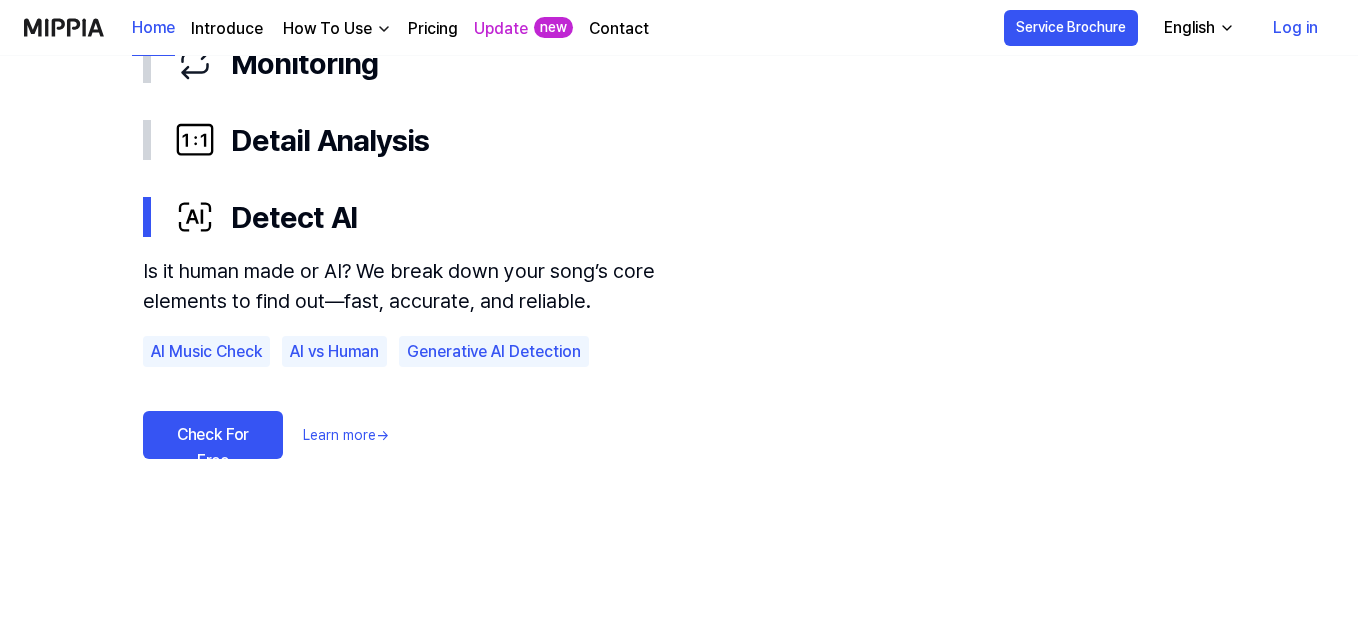 click on "AI Music Check" at bounding box center (206, 352) 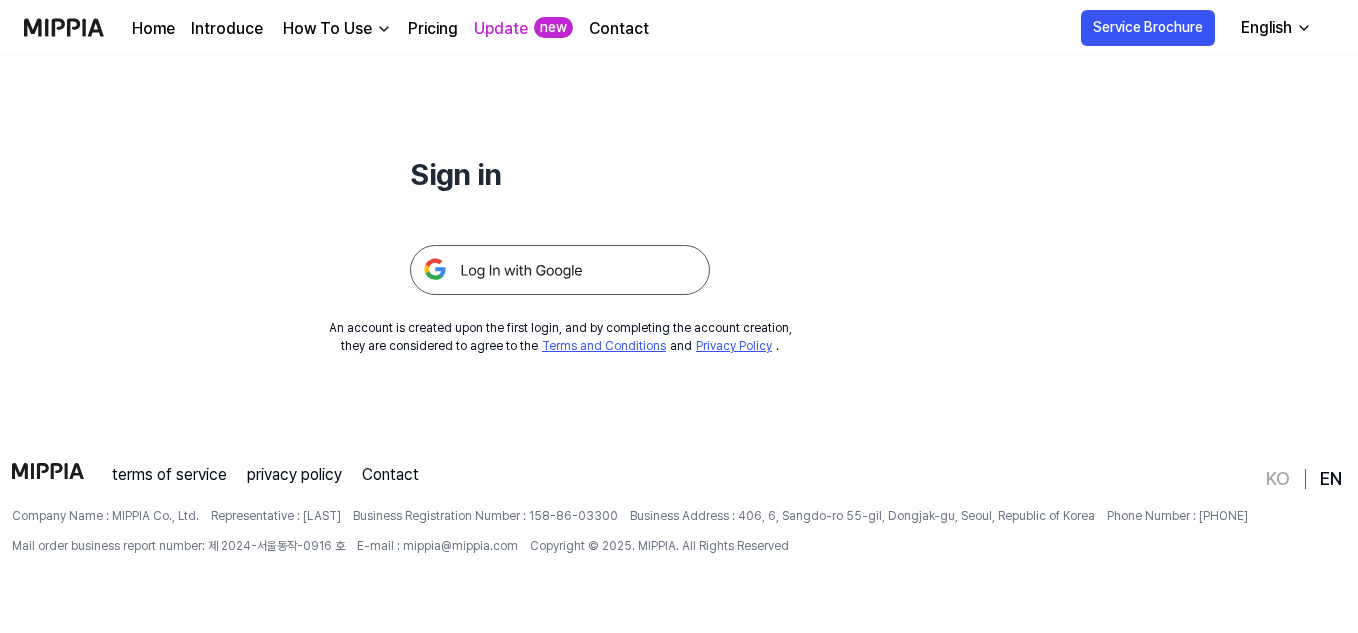 scroll, scrollTop: 0, scrollLeft: 0, axis: both 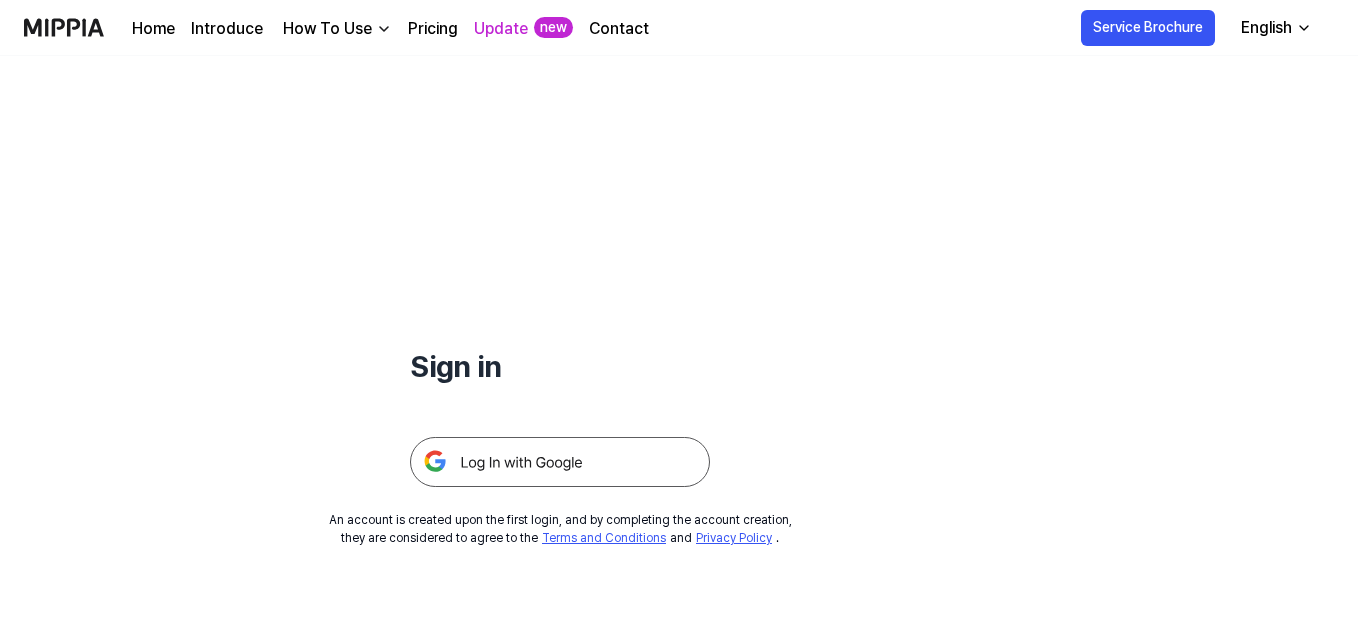 click at bounding box center [560, 462] 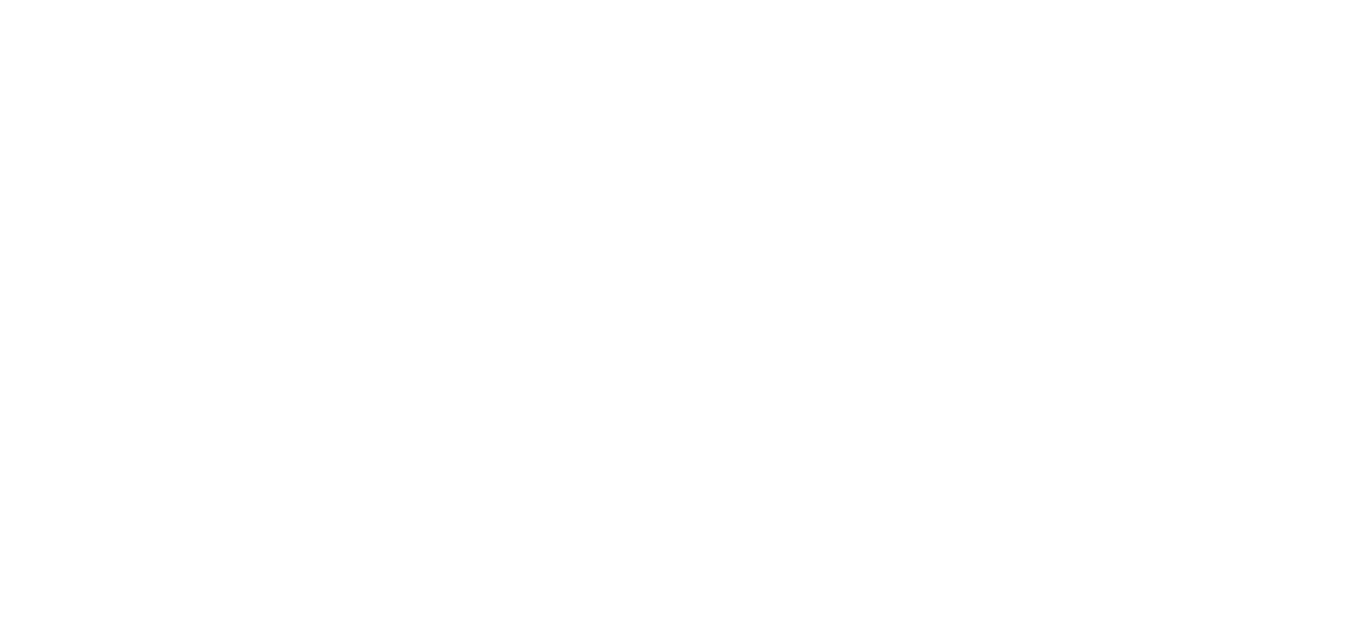 scroll, scrollTop: 0, scrollLeft: 0, axis: both 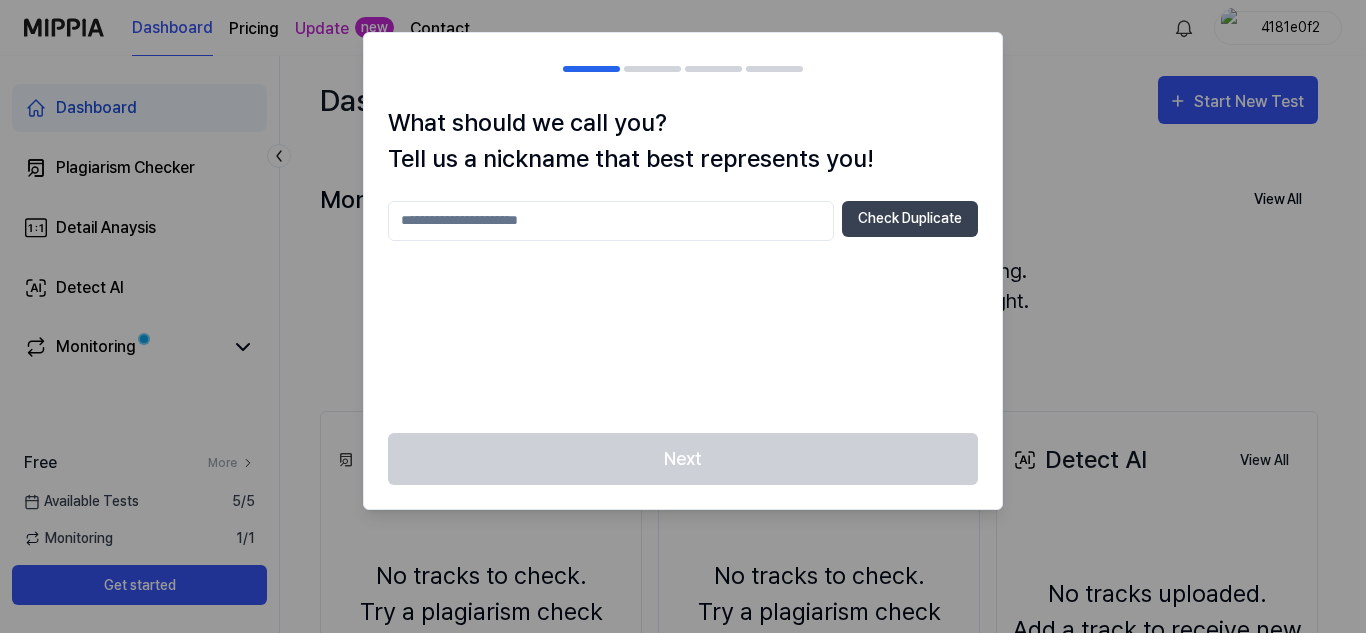click at bounding box center [683, 316] 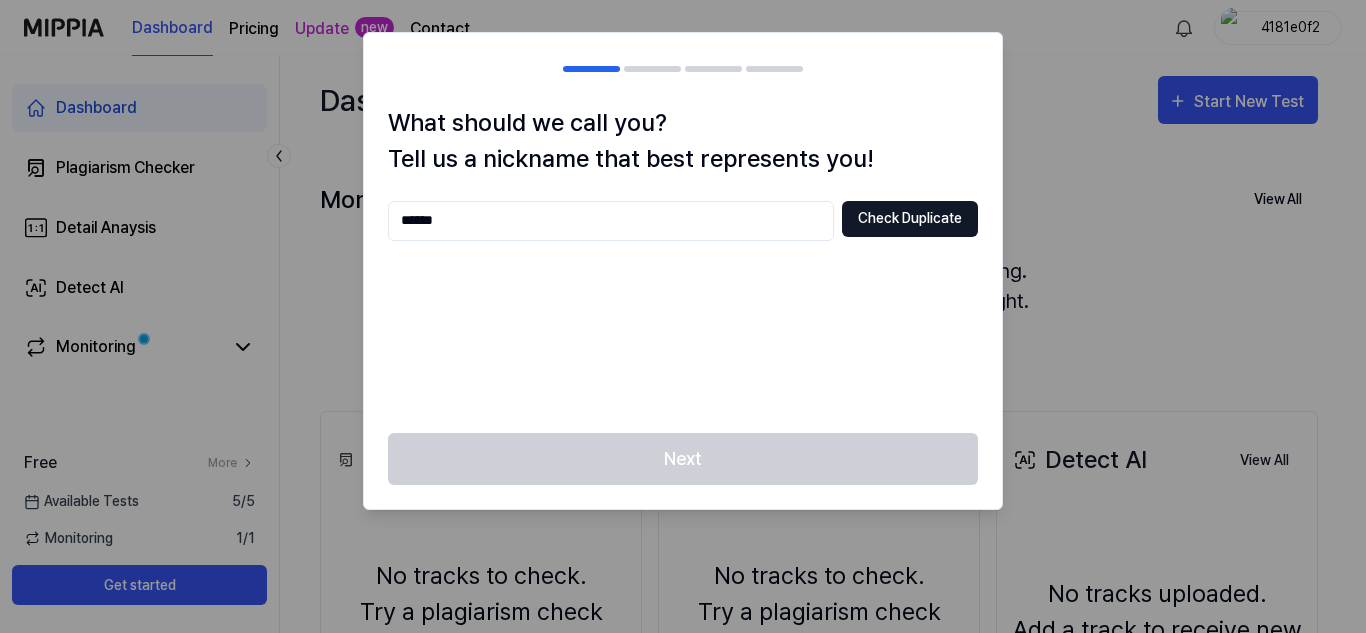 type on "******" 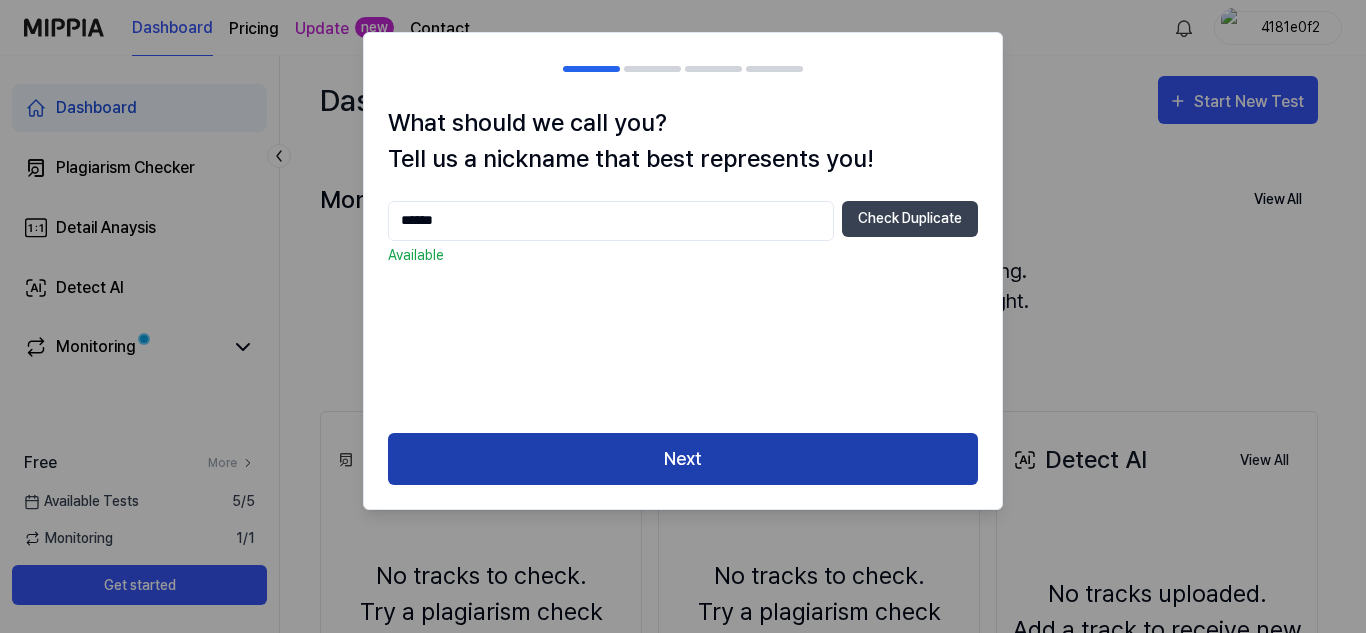 drag, startPoint x: 723, startPoint y: 462, endPoint x: 810, endPoint y: 429, distance: 93.04838 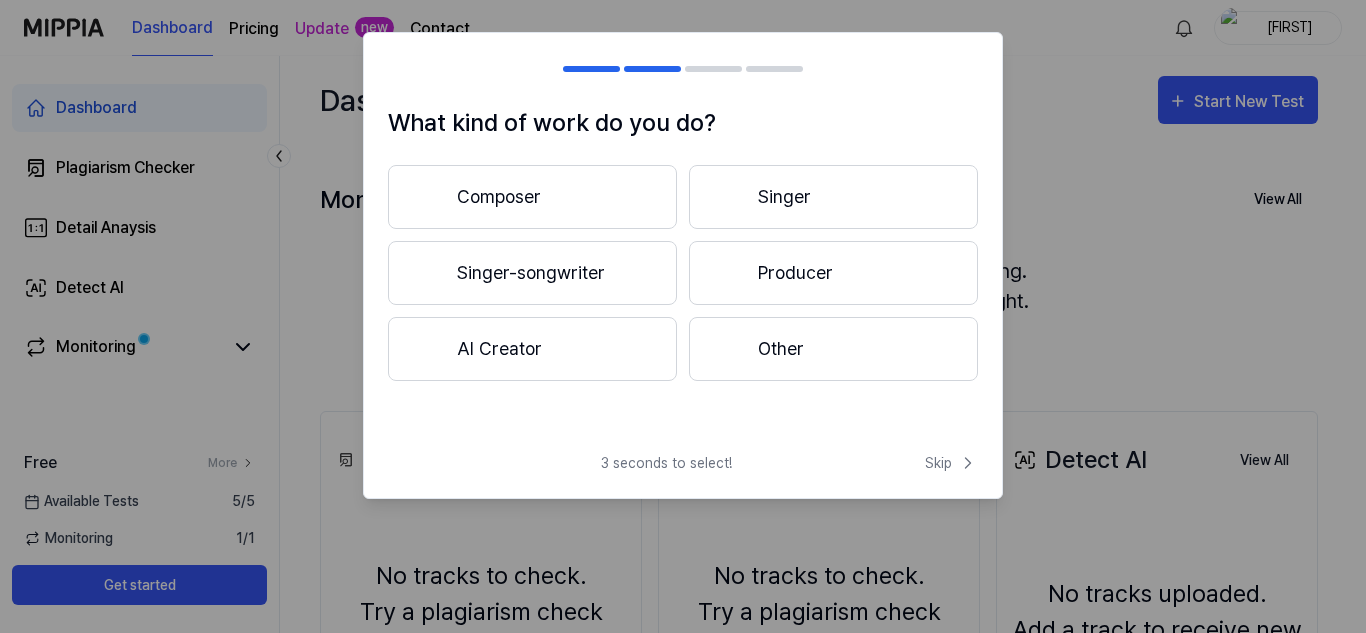 click on "Composer" at bounding box center [532, 197] 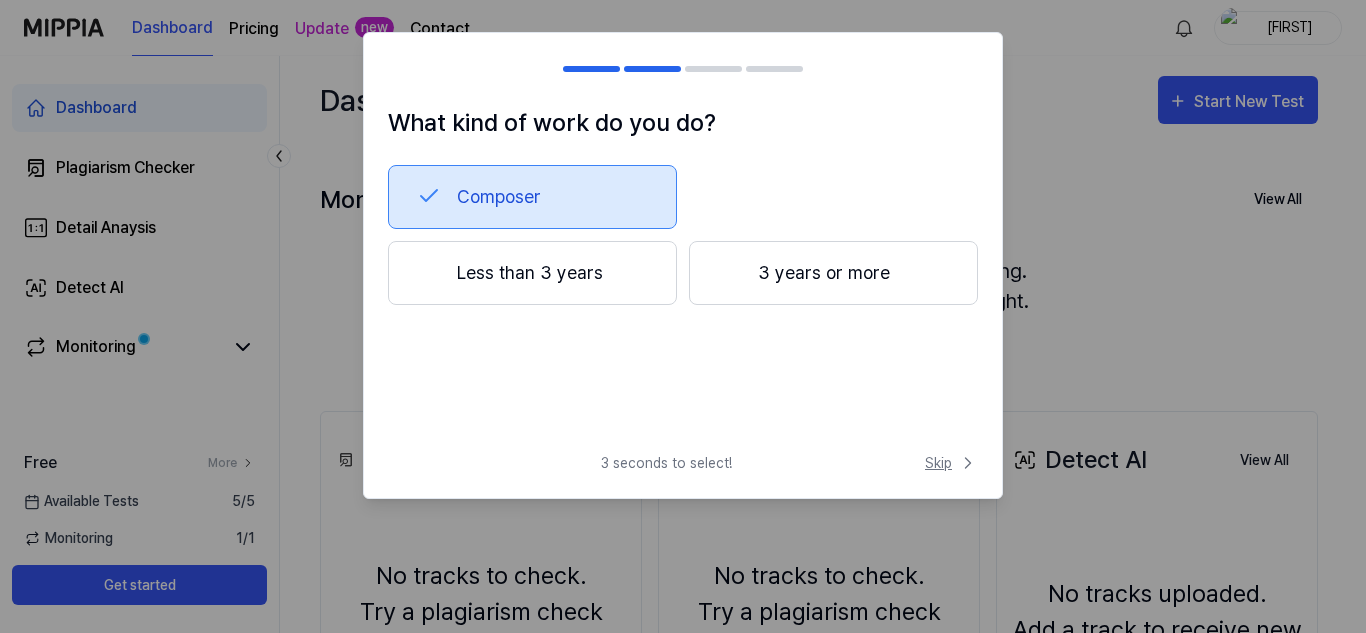 click on "Skip" at bounding box center (951, 463) 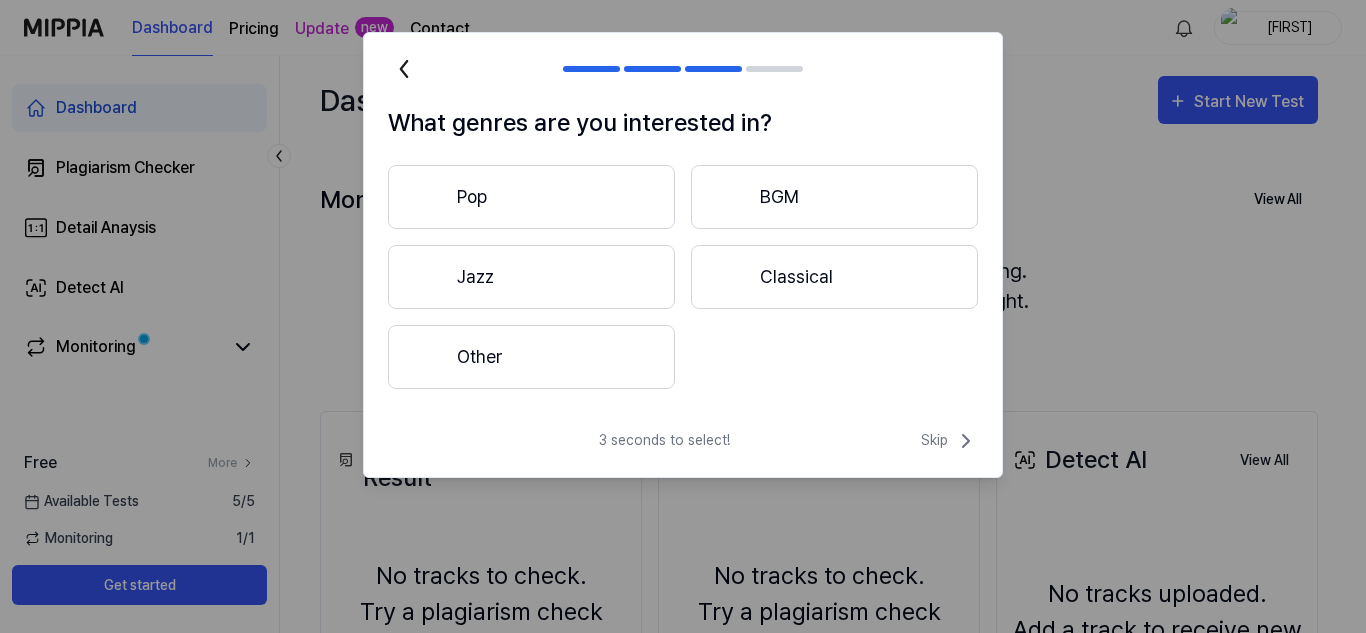 click on "3 seconds to select! Skip" at bounding box center (683, 453) 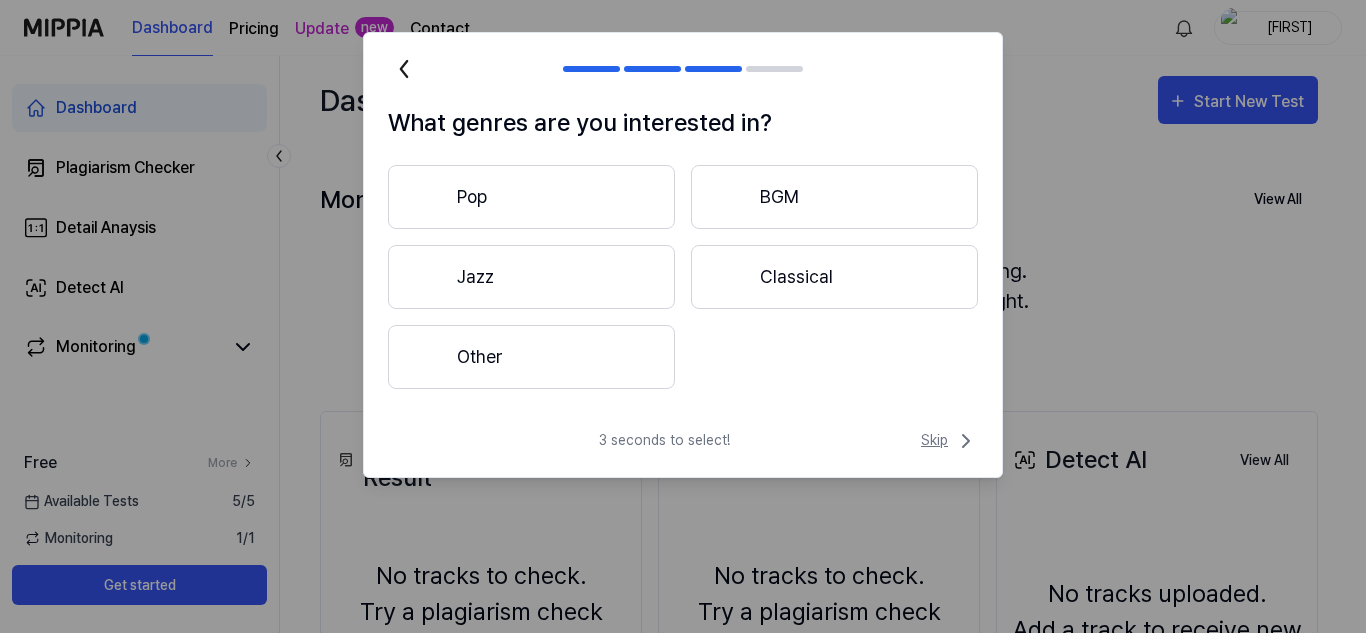 click on "Skip" at bounding box center [949, 441] 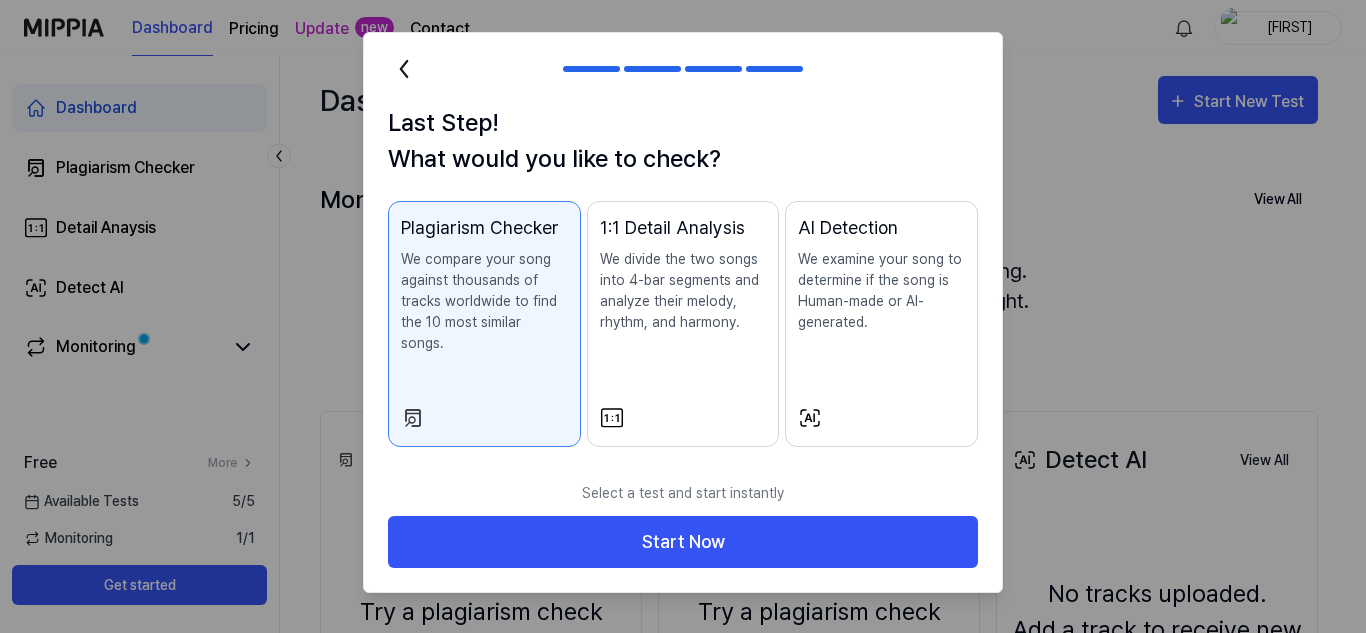 drag, startPoint x: 888, startPoint y: 360, endPoint x: 885, endPoint y: 372, distance: 12.369317 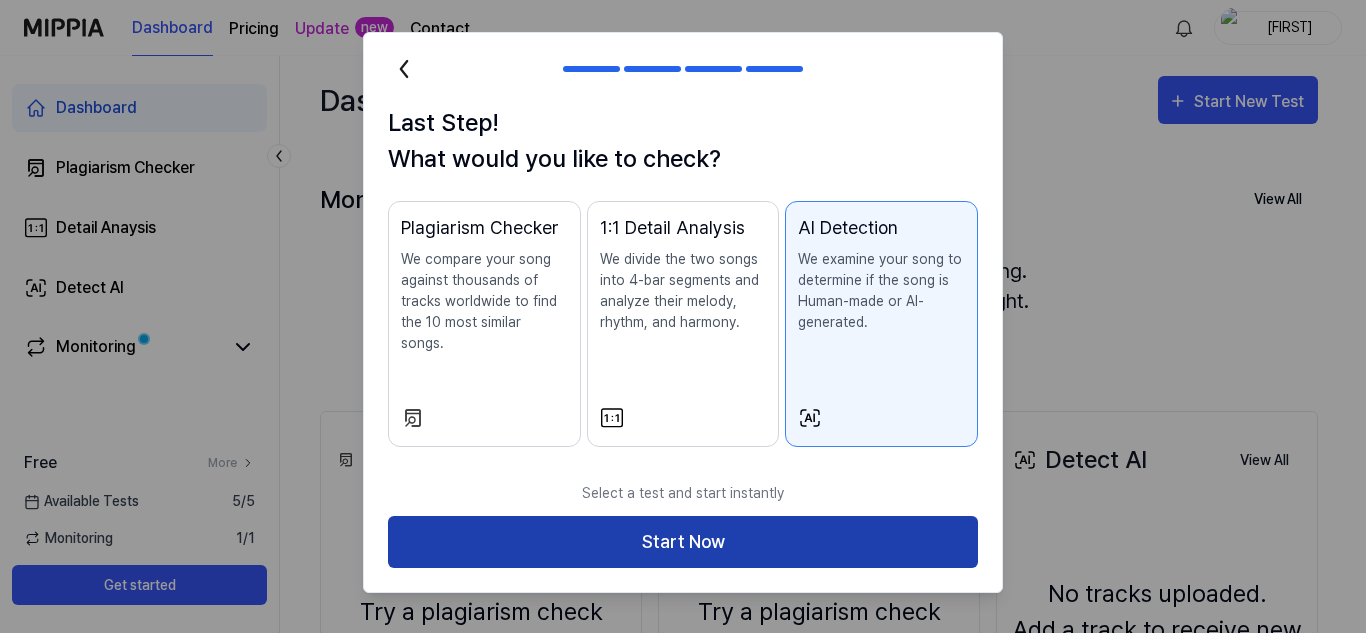 click on "Start Now" at bounding box center [683, 542] 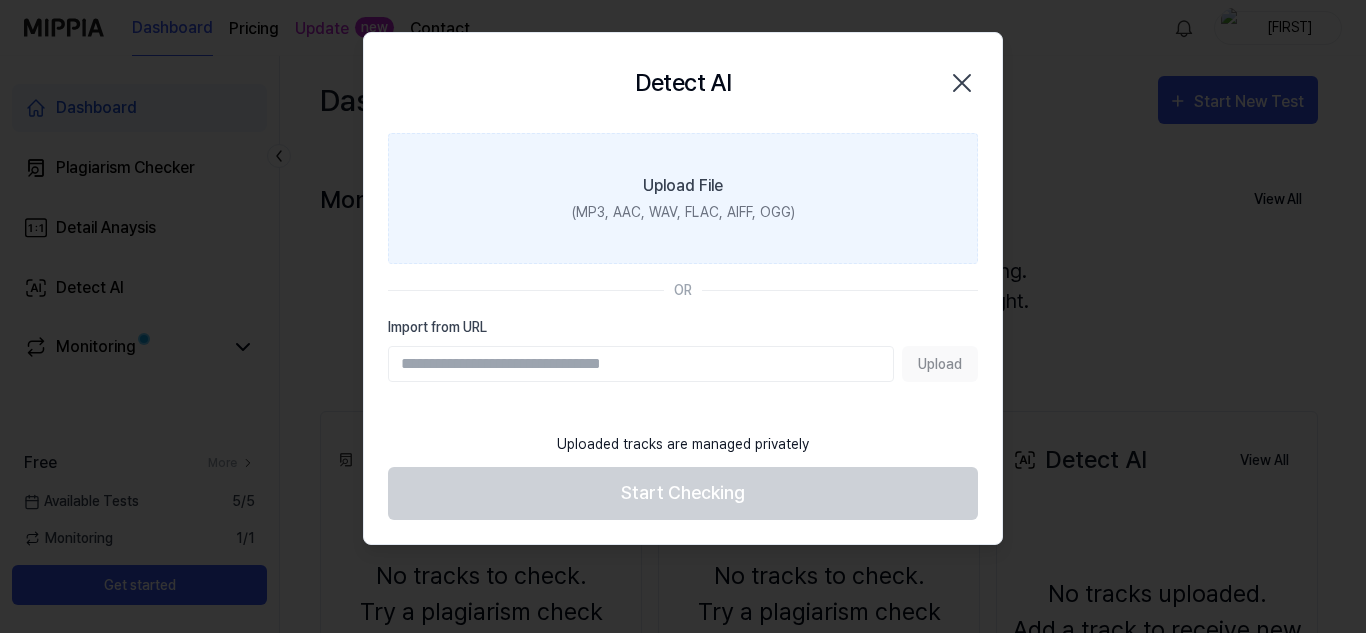 click on "Upload File" at bounding box center (683, 186) 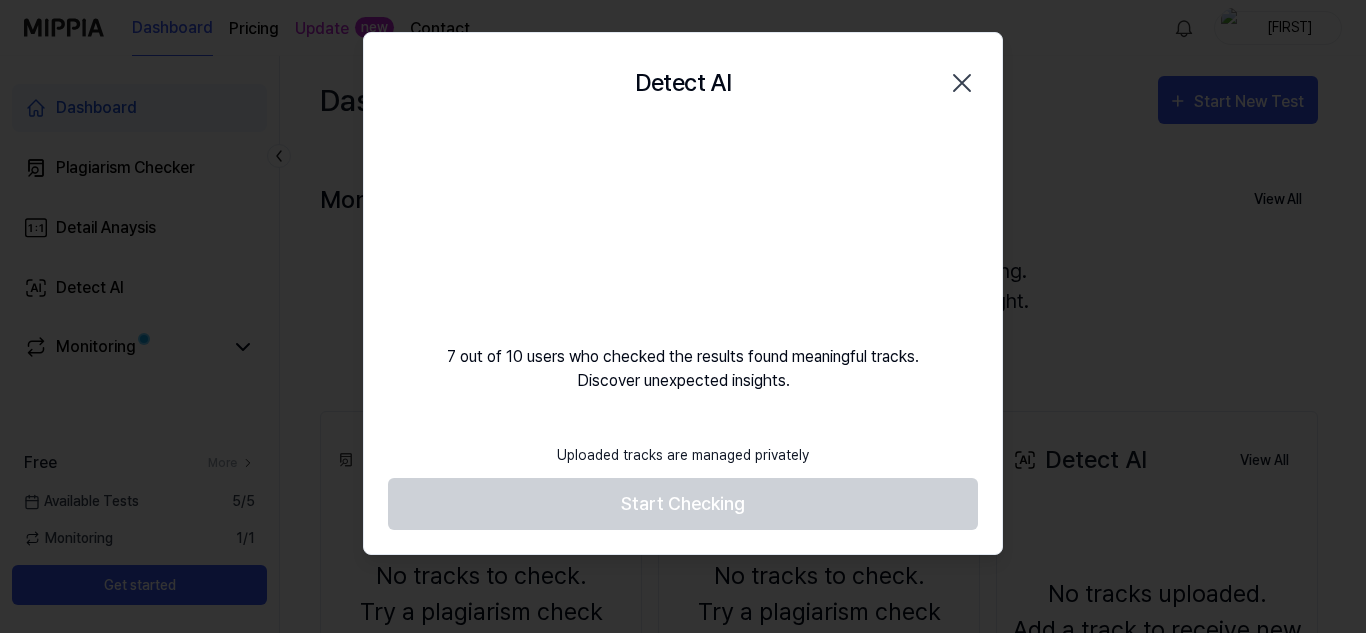 click on "7 out of 10 users who checked the results found meaningful tracks.
Discover unexpected insights." at bounding box center [683, 263] 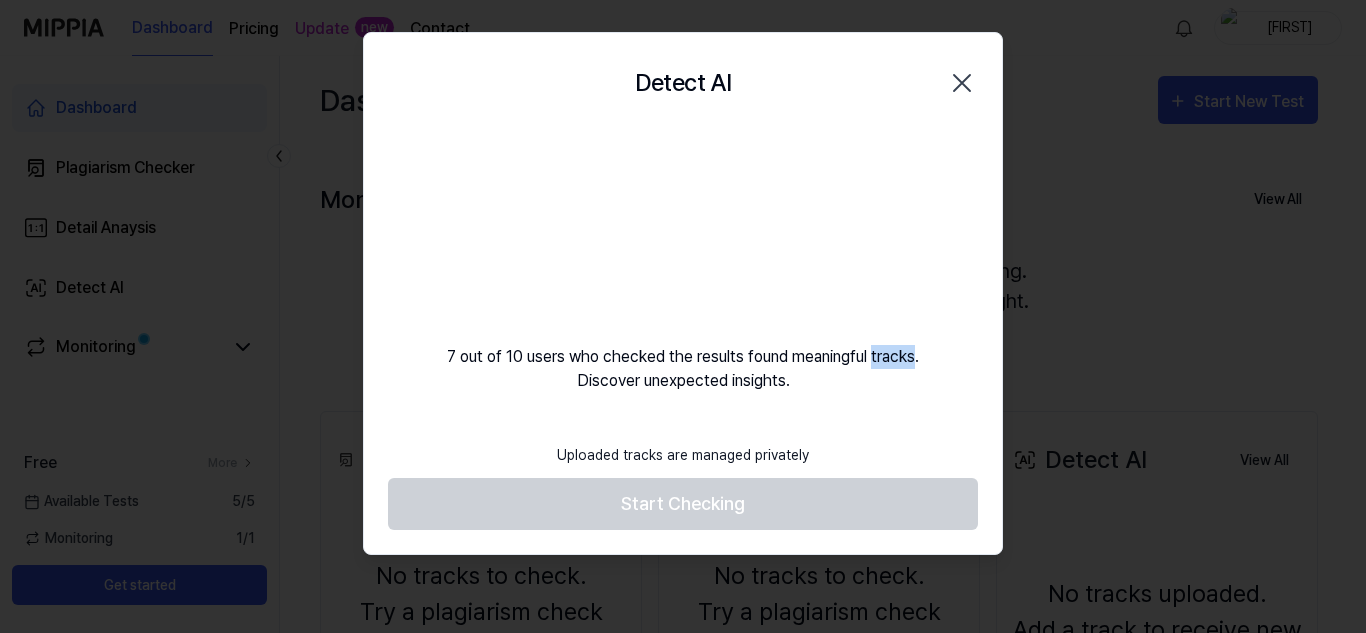 click on "7 out of 10 users who checked the results found meaningful tracks.
Discover unexpected insights." at bounding box center (683, 263) 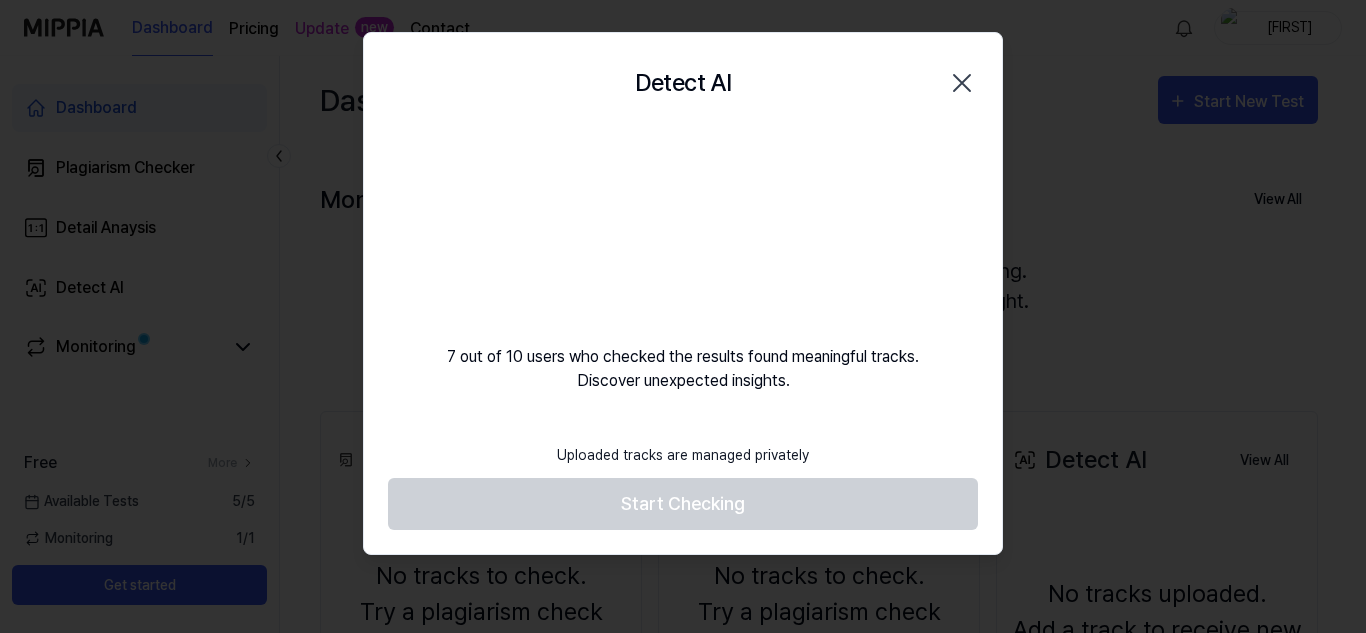 click on "7 out of 10 users who checked the results found meaningful tracks.
Discover unexpected insights." at bounding box center [683, 263] 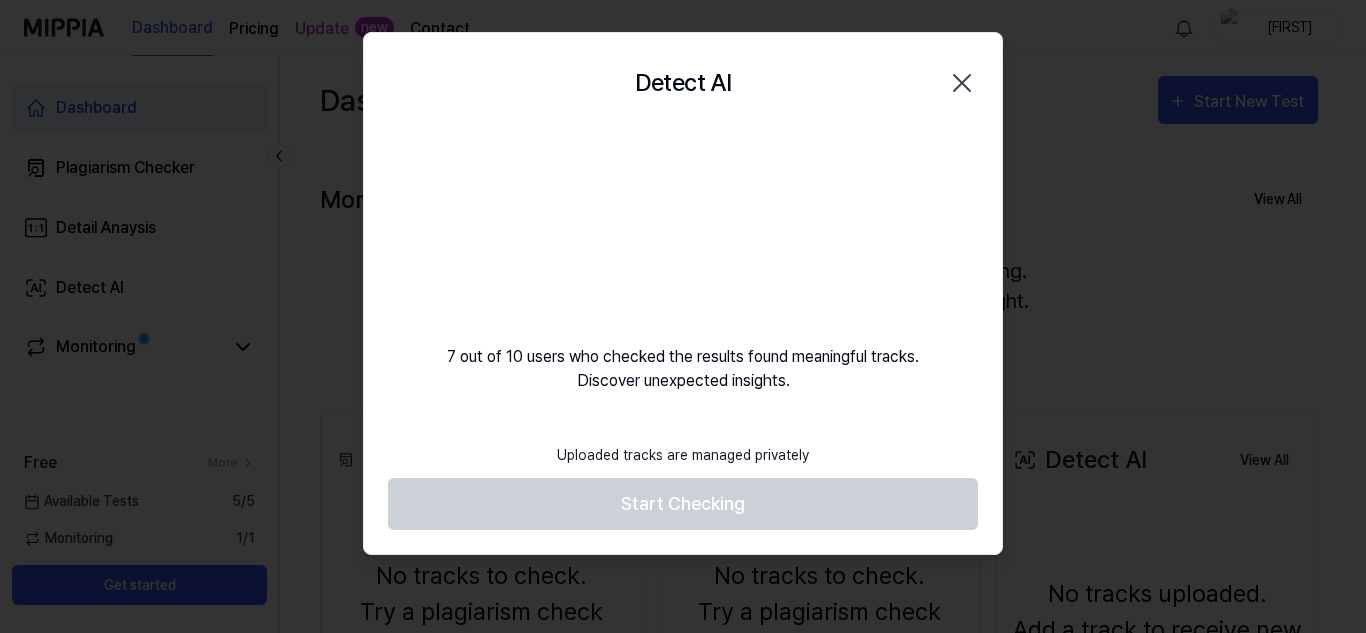 click on "7 out of 10 users who checked the results found meaningful tracks.
Discover unexpected insights." at bounding box center (683, 263) 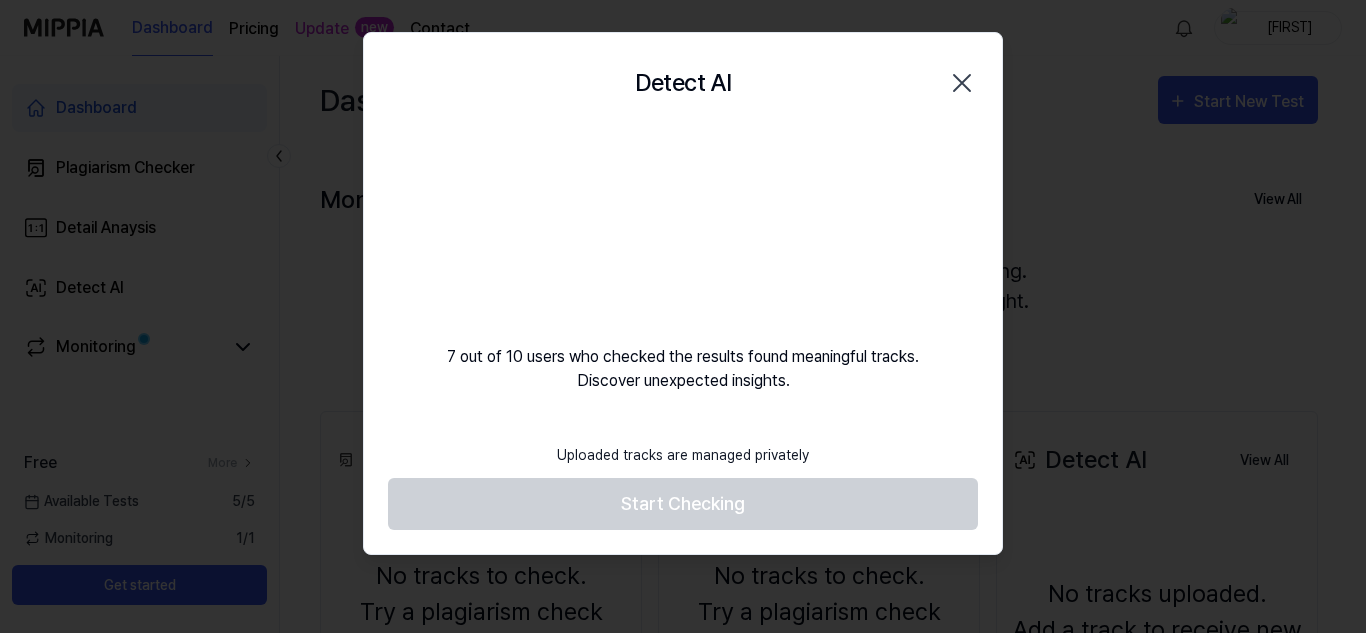 click on "Uploaded tracks are managed privately" at bounding box center (683, 455) 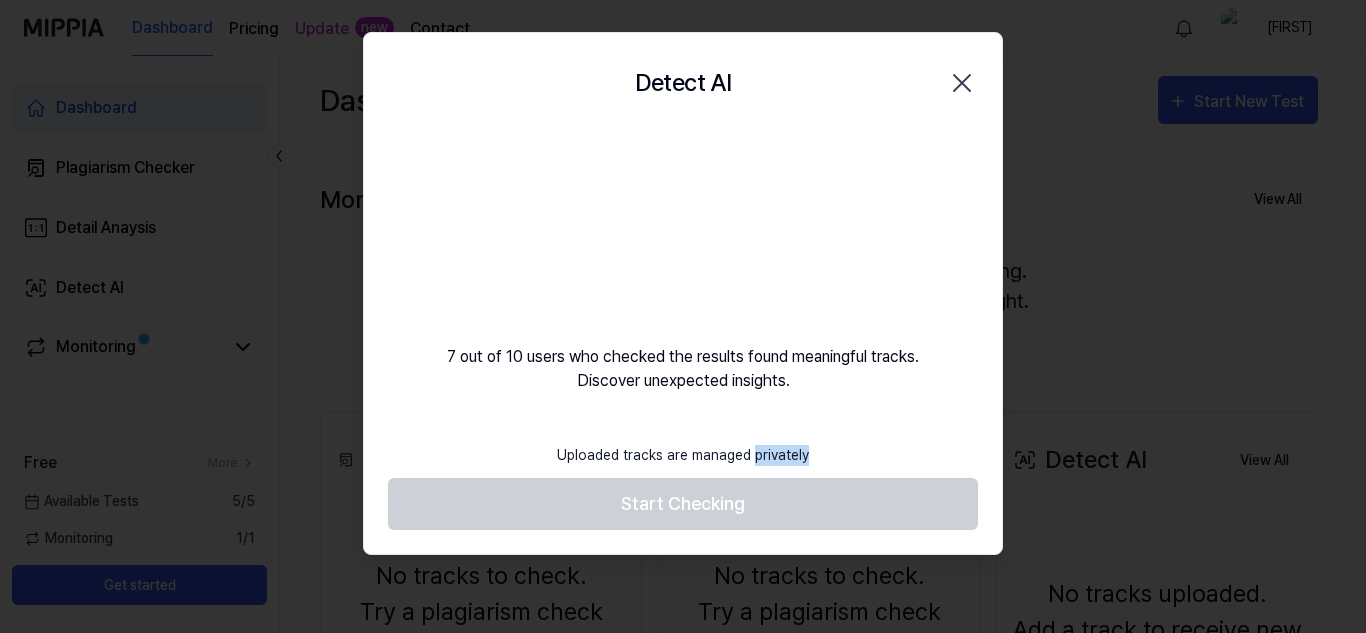 click on "Uploaded tracks are managed privately" at bounding box center [683, 455] 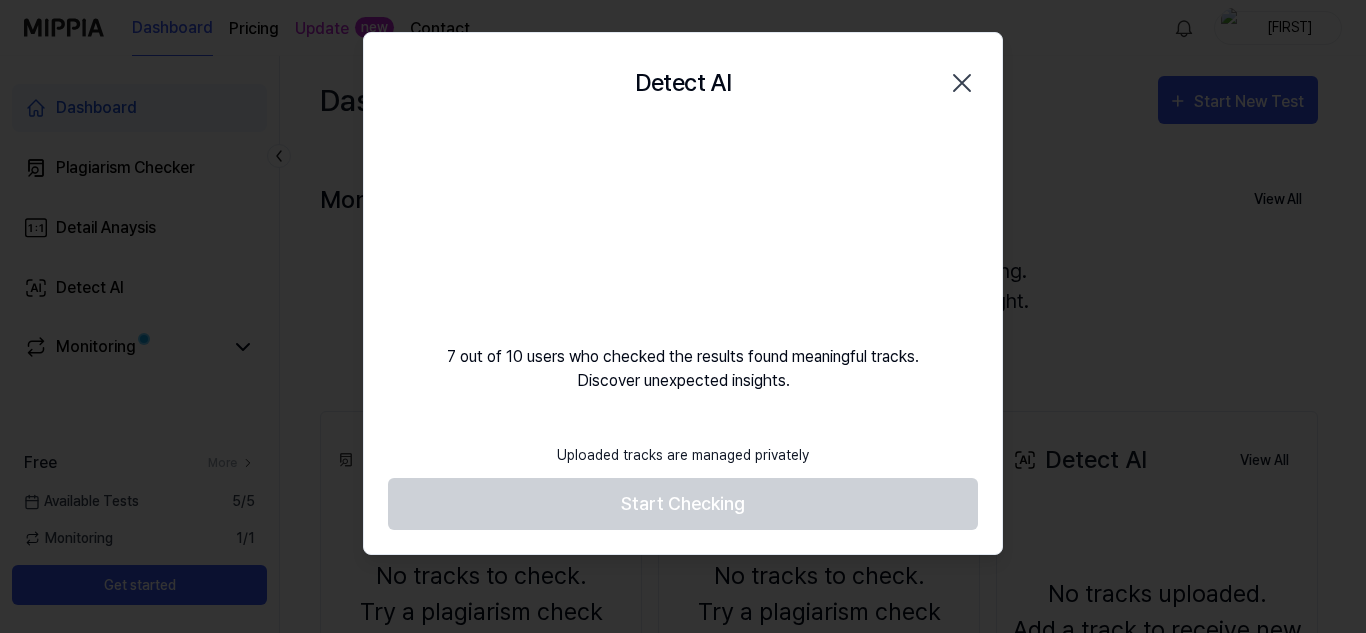 click on "Detect AI Close 7 out of 10 users who checked the results found meaningful tracks.
Discover unexpected insights. Uploaded tracks are managed privately Start Checking" at bounding box center (683, 294) 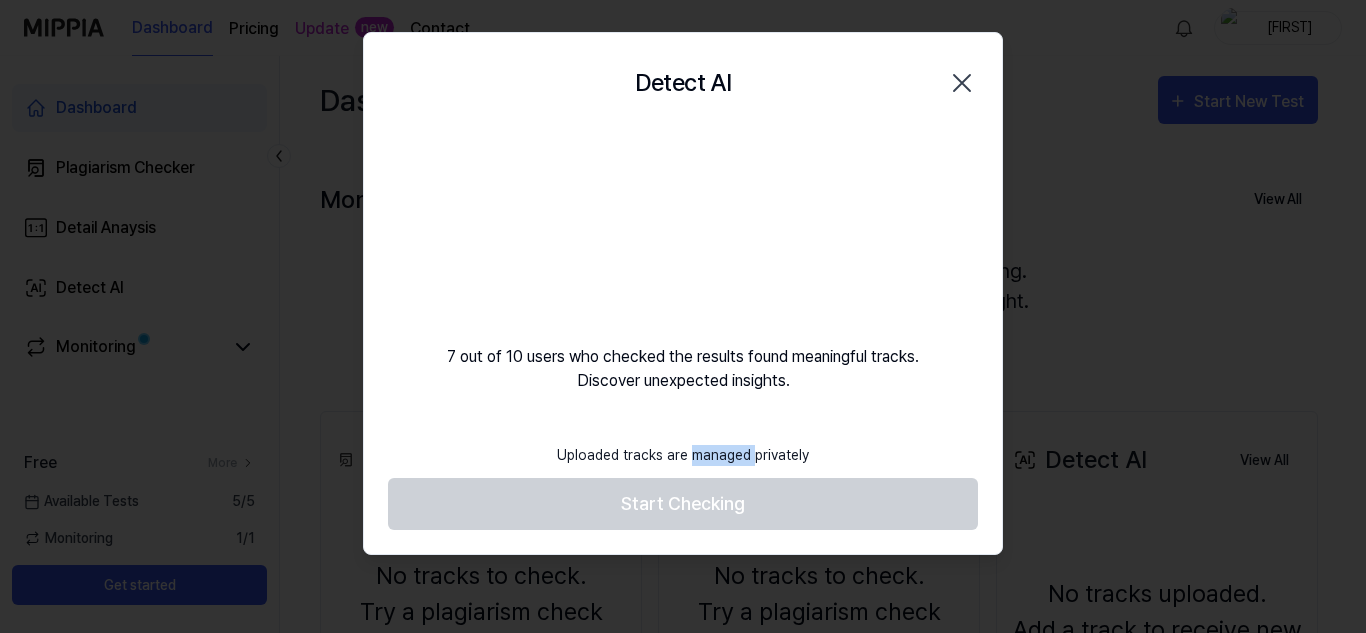 click on "Uploaded tracks are managed privately" at bounding box center [683, 455] 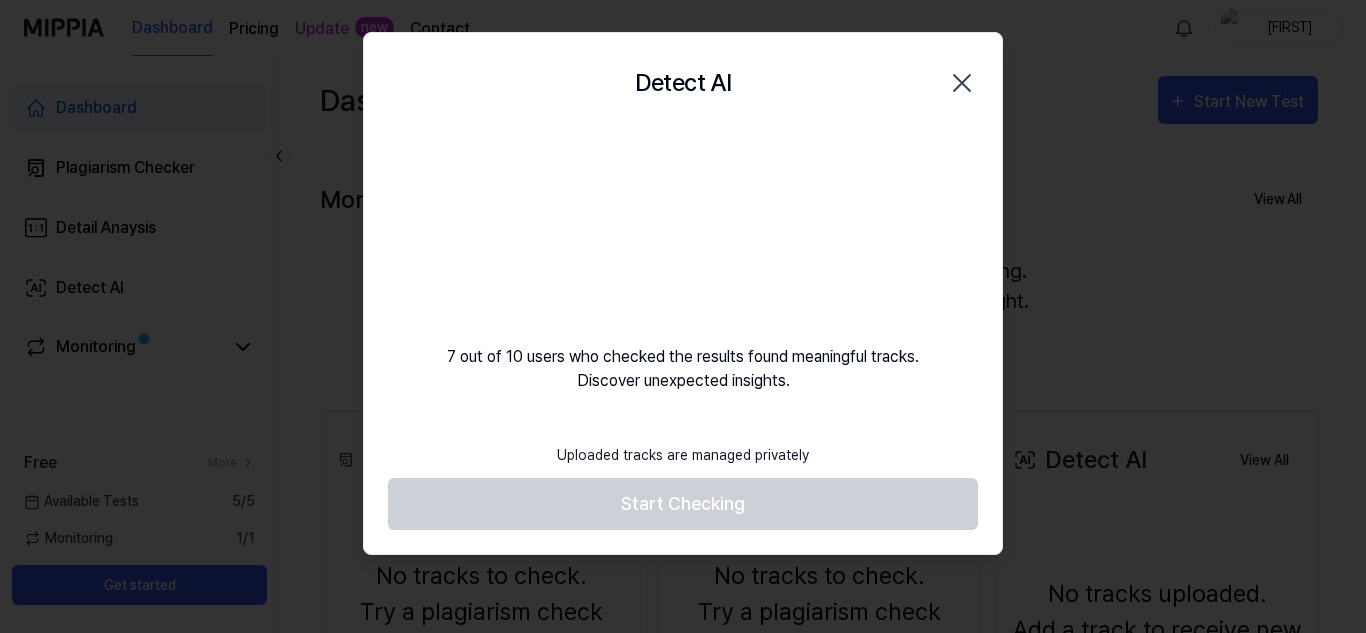 click on "Uploaded tracks are managed privately" at bounding box center [683, 455] 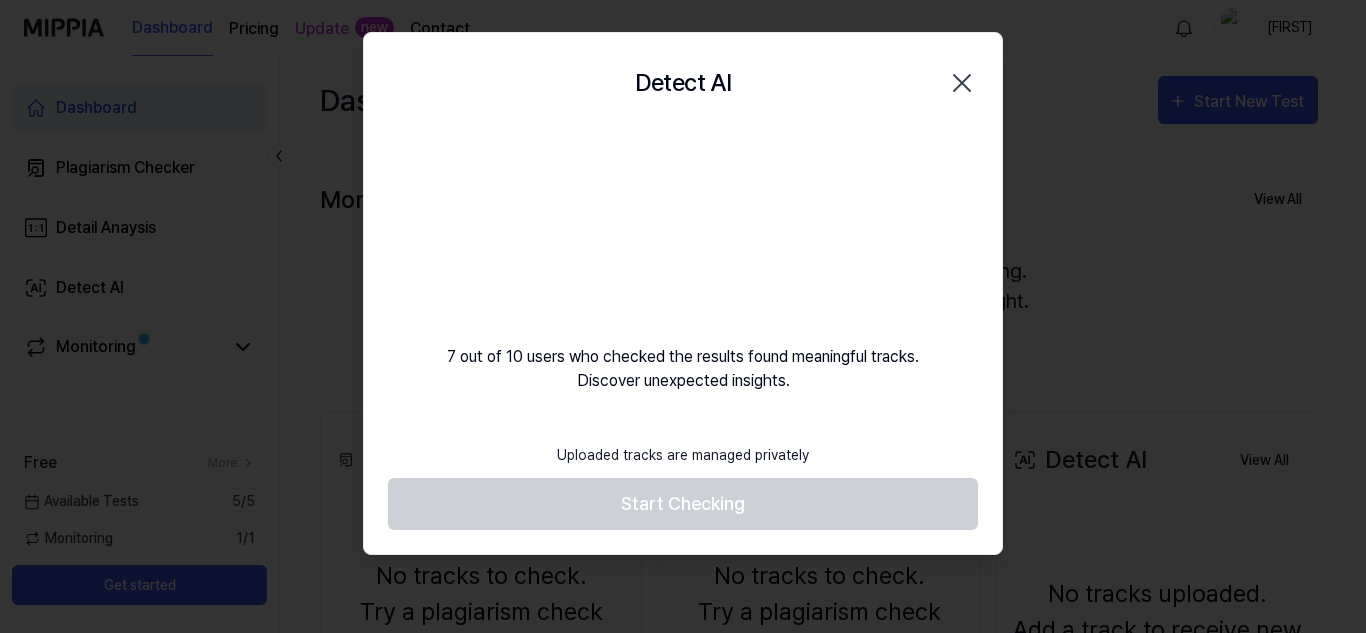 click on "7 out of 10 users who checked the results found meaningful tracks.
Discover unexpected insights." at bounding box center (683, 263) 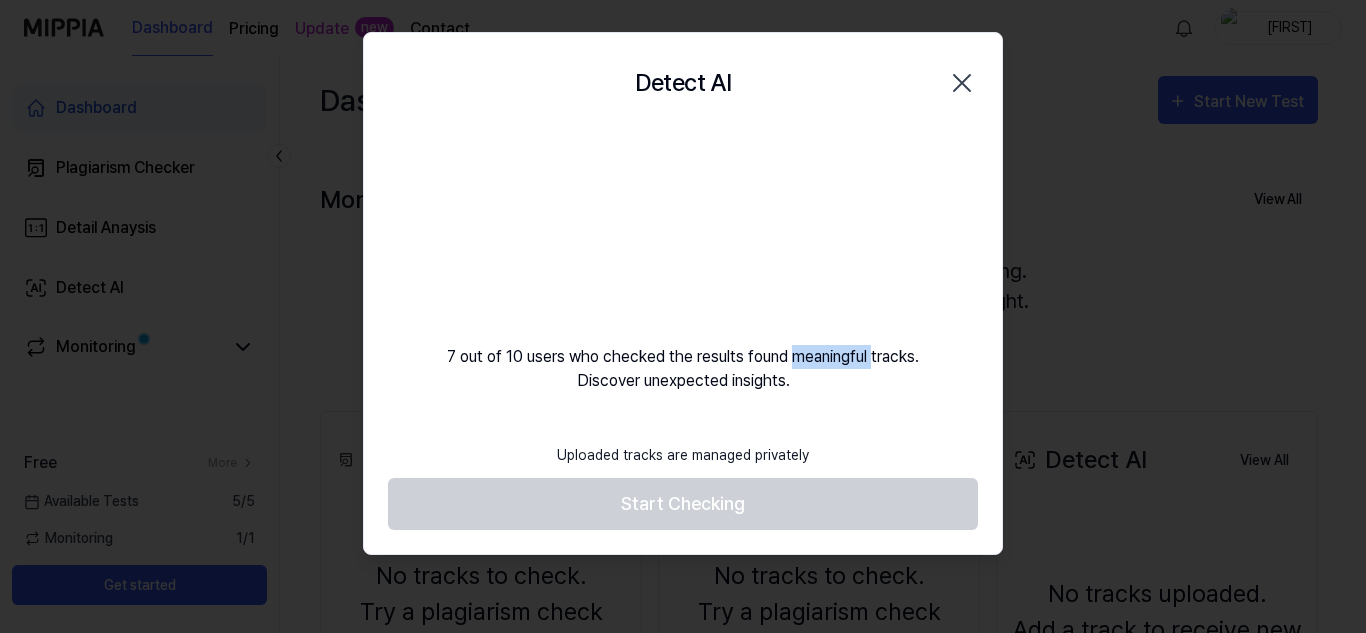 click on "7 out of 10 users who checked the results found meaningful tracks.
Discover unexpected insights." at bounding box center (683, 263) 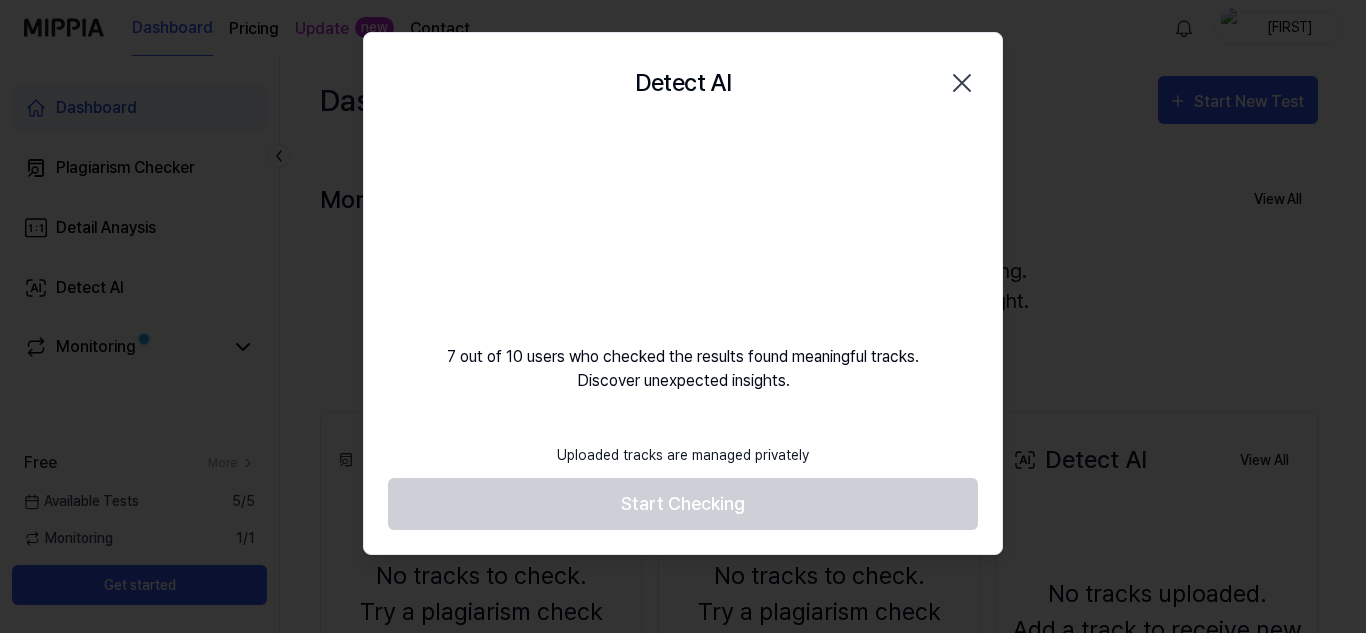 click on "7 out of 10 users who checked the results found meaningful tracks.
Discover unexpected insights." at bounding box center (683, 263) 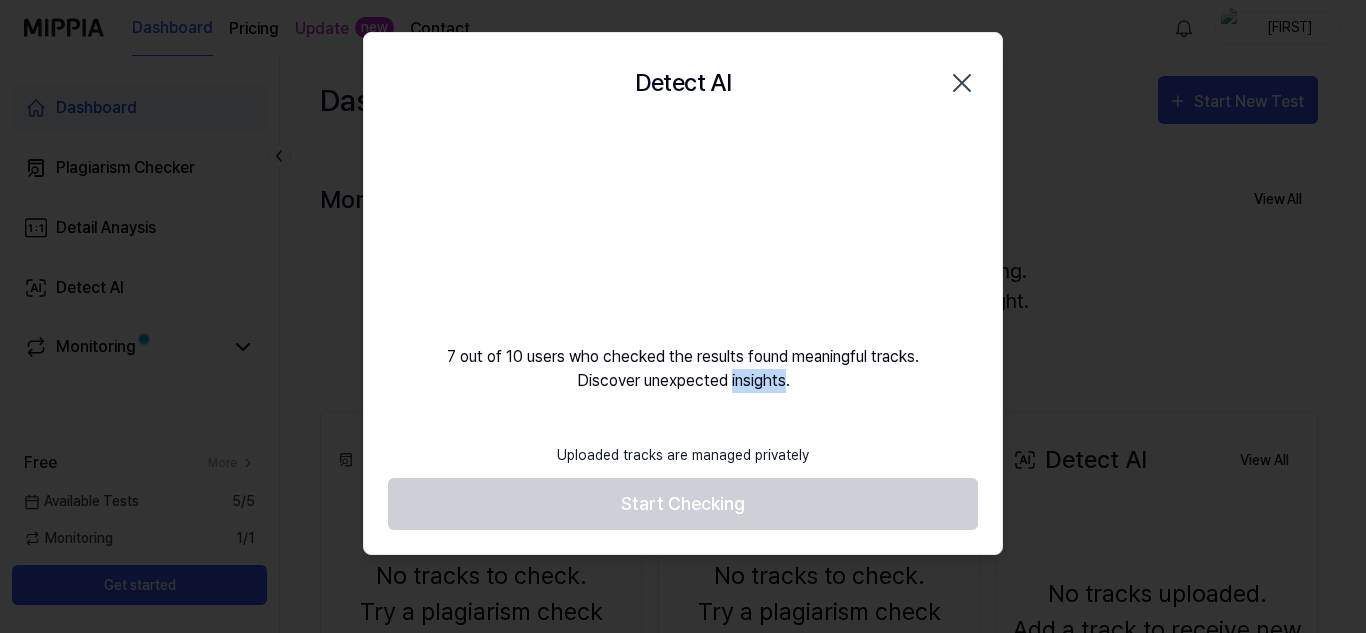 click on "7 out of 10 users who checked the results found meaningful tracks.
Discover unexpected insights." at bounding box center (683, 263) 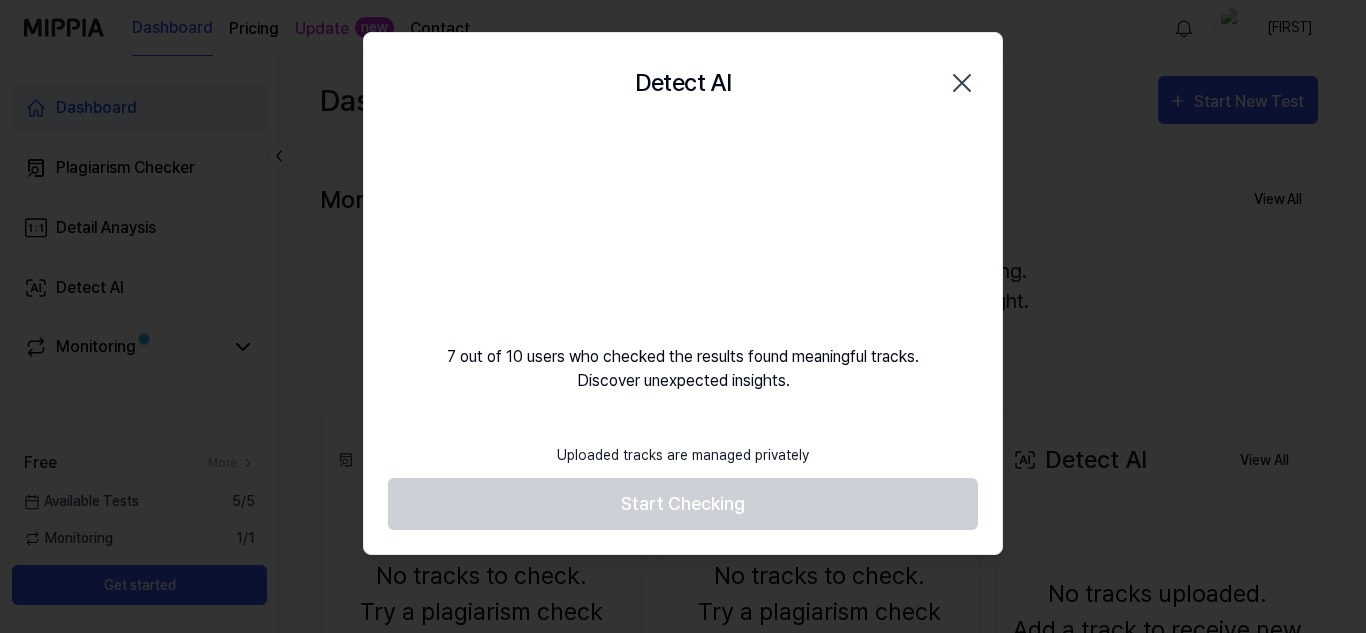 click on "7 out of 10 users who checked the results found meaningful tracks.
Discover unexpected insights." at bounding box center (683, 263) 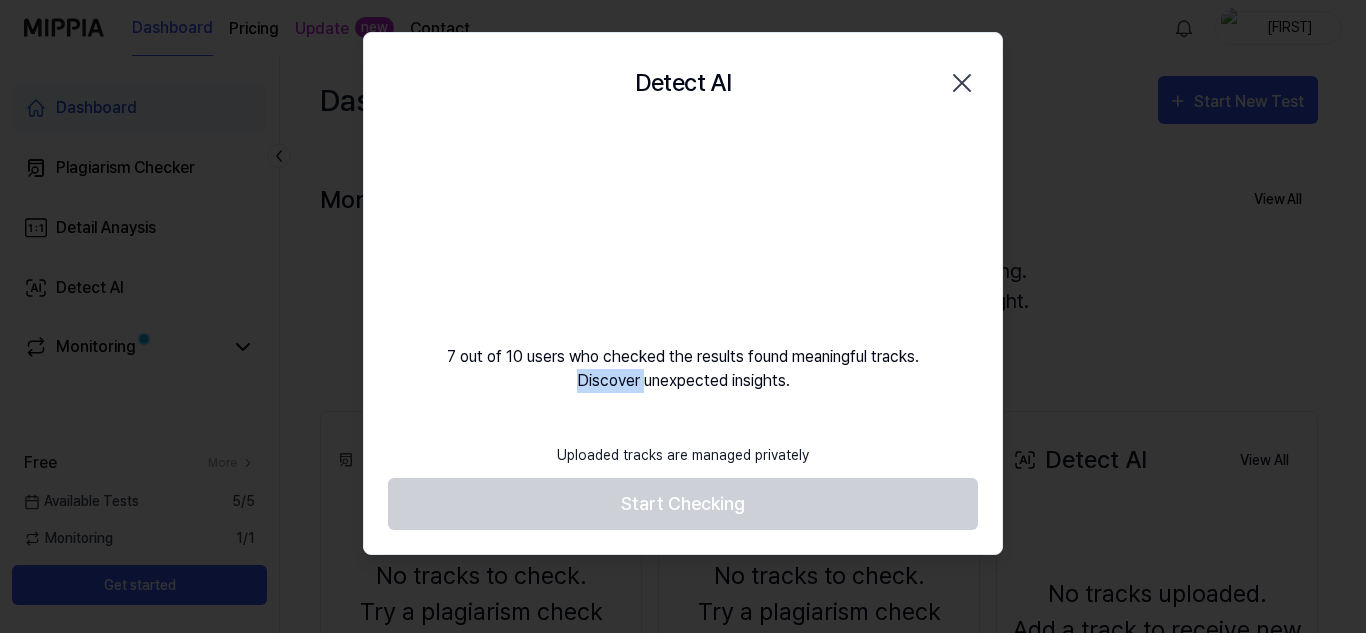 click on "7 out of 10 users who checked the results found meaningful tracks.
Discover unexpected insights." at bounding box center [683, 263] 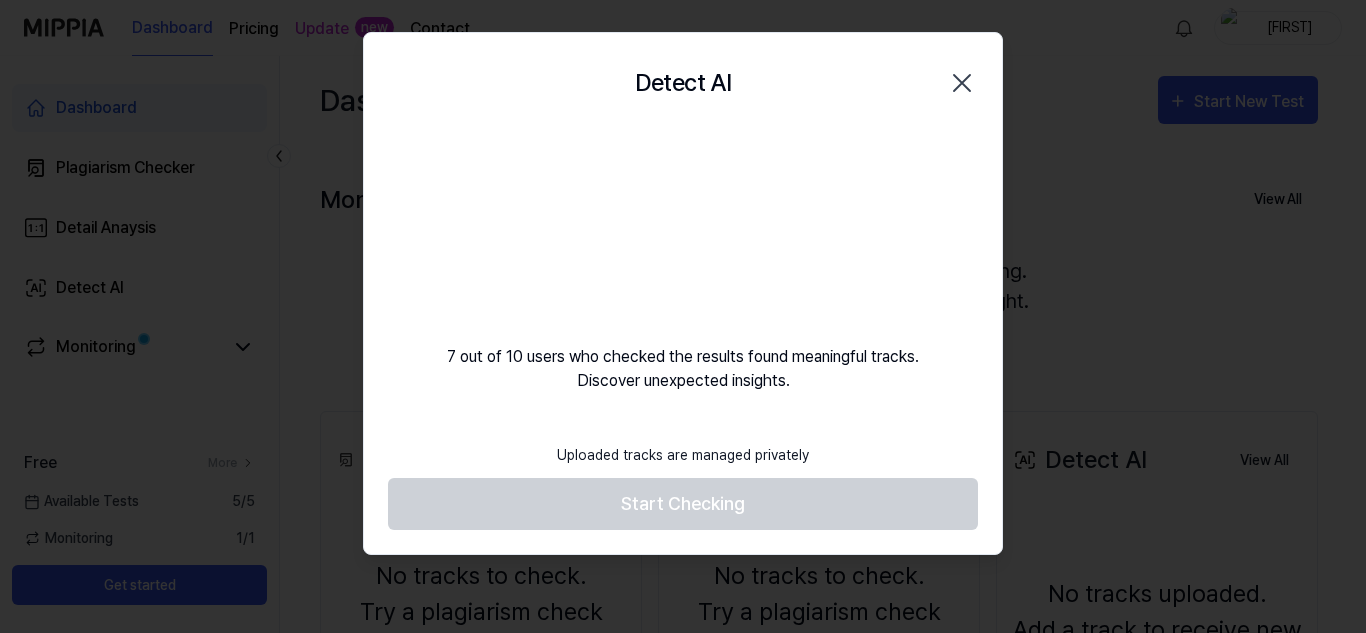 click on "7 out of 10 users who checked the results found meaningful tracks.
Discover unexpected insights." at bounding box center [683, 263] 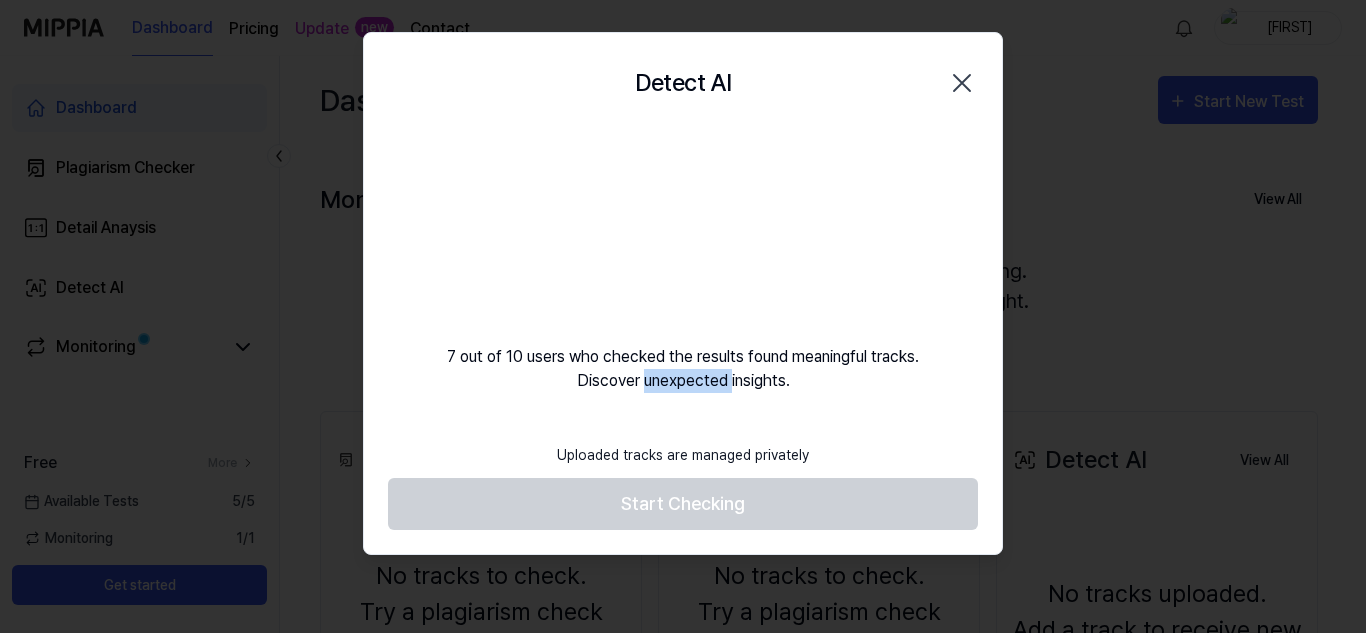 click on "7 out of 10 users who checked the results found meaningful tracks.
Discover unexpected insights." at bounding box center (683, 263) 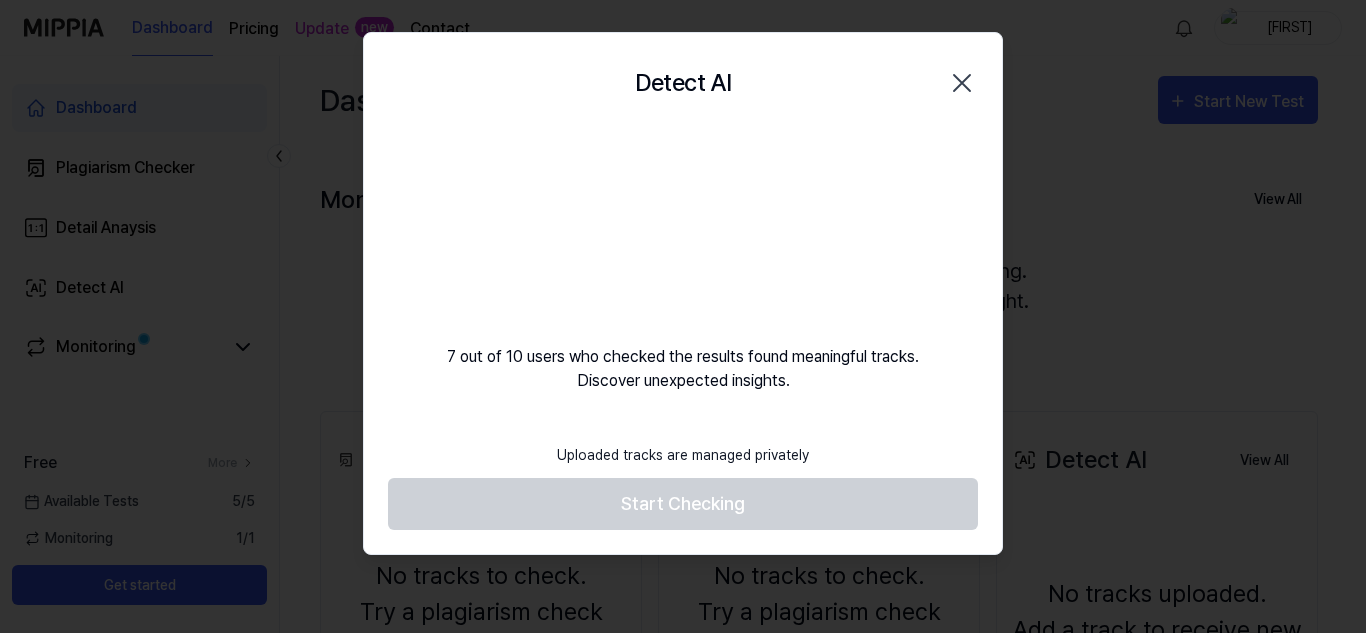 click on "7 out of 10 users who checked the results found meaningful tracks.
Discover unexpected insights." at bounding box center (683, 263) 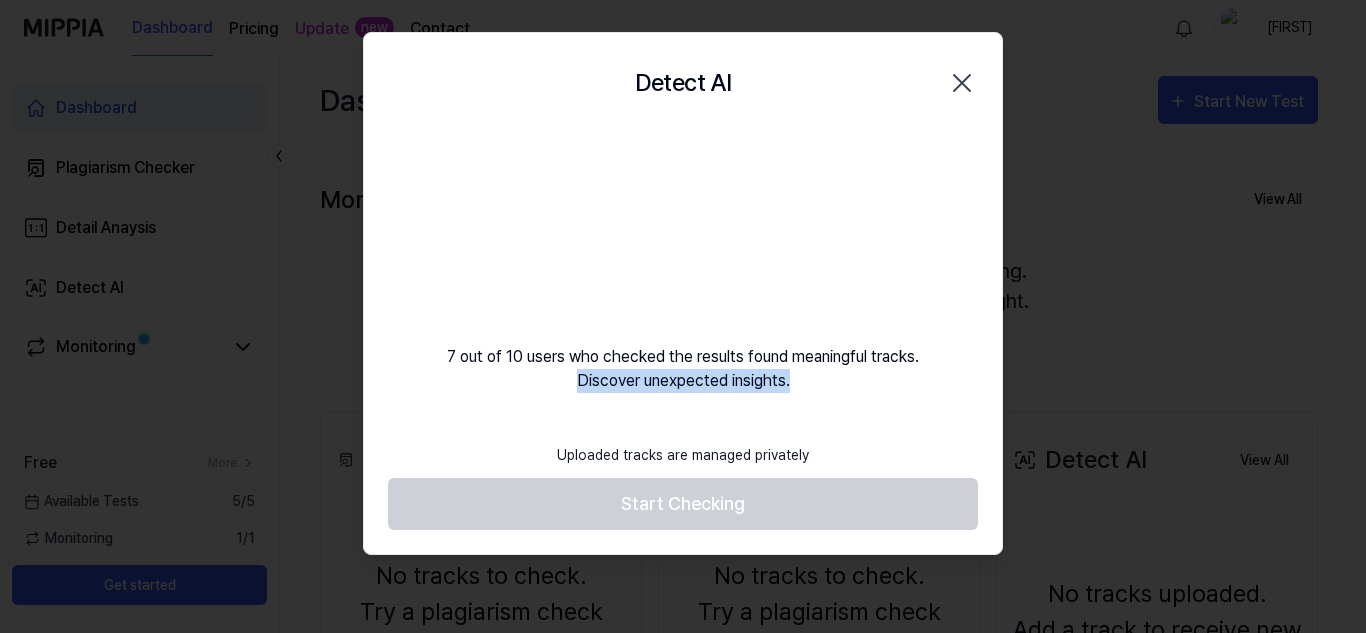 drag, startPoint x: 803, startPoint y: 386, endPoint x: 439, endPoint y: 370, distance: 364.35147 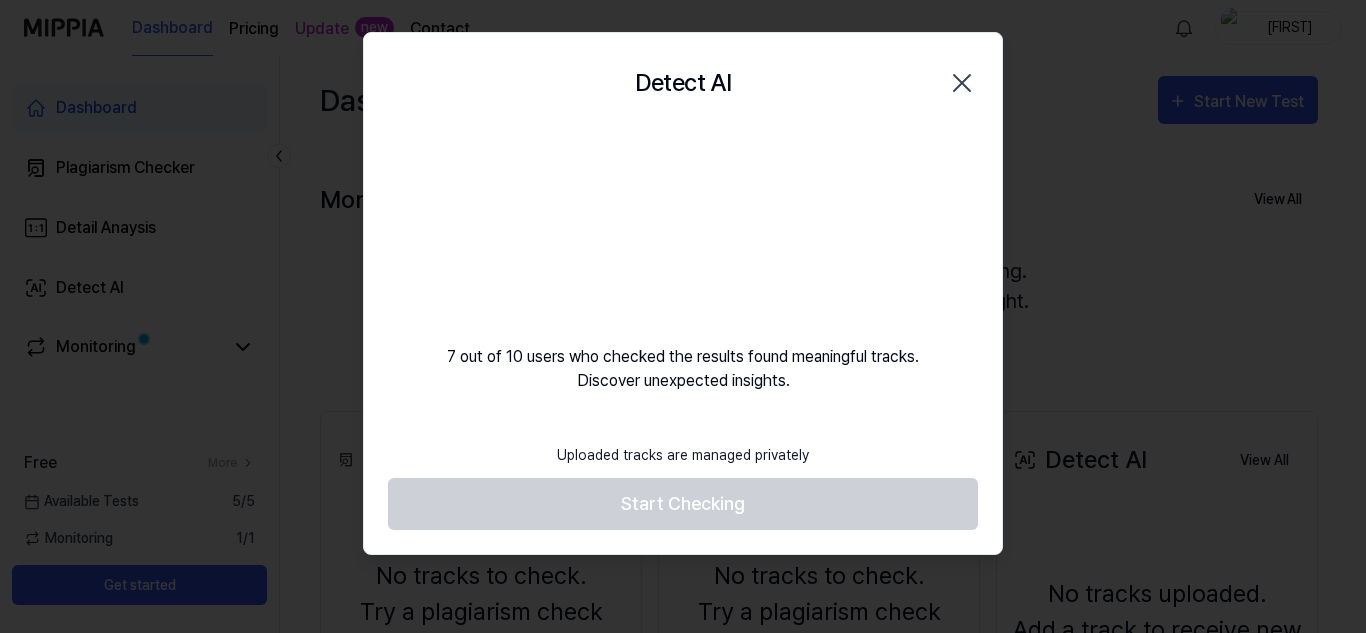 click on "7 out of 10 users who checked the results found meaningful tracks.
Discover unexpected insights." at bounding box center [683, 263] 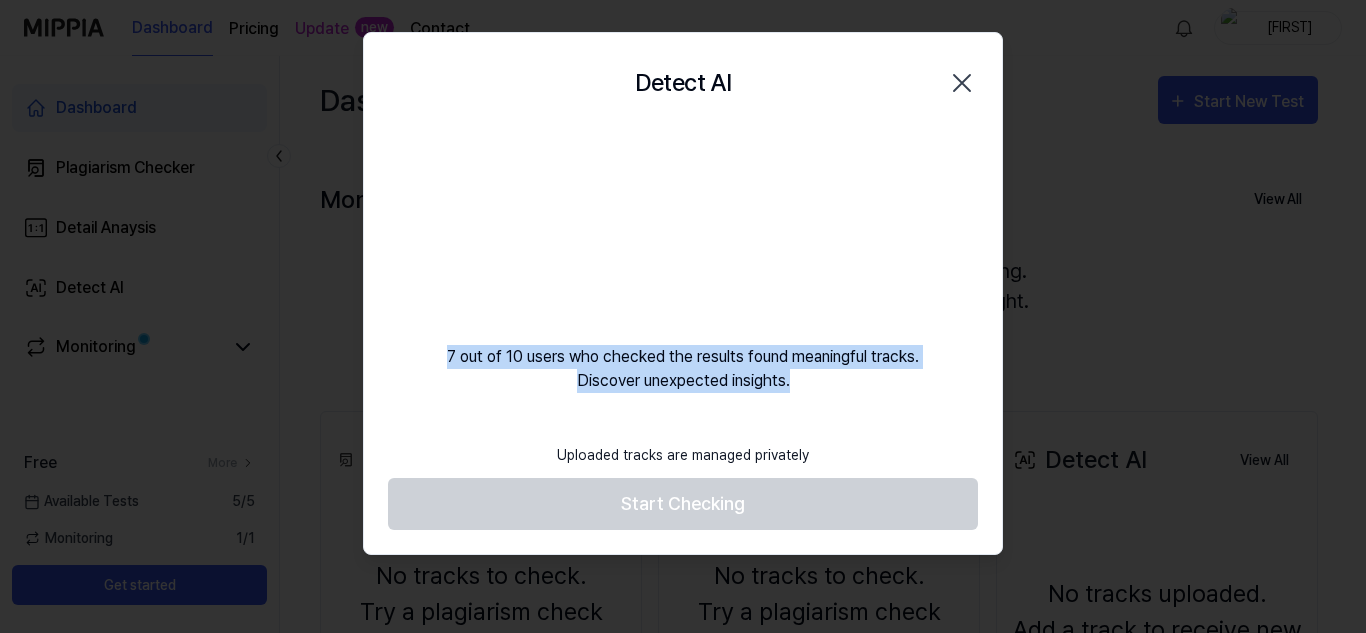 drag, startPoint x: 444, startPoint y: 353, endPoint x: 821, endPoint y: 383, distance: 378.19174 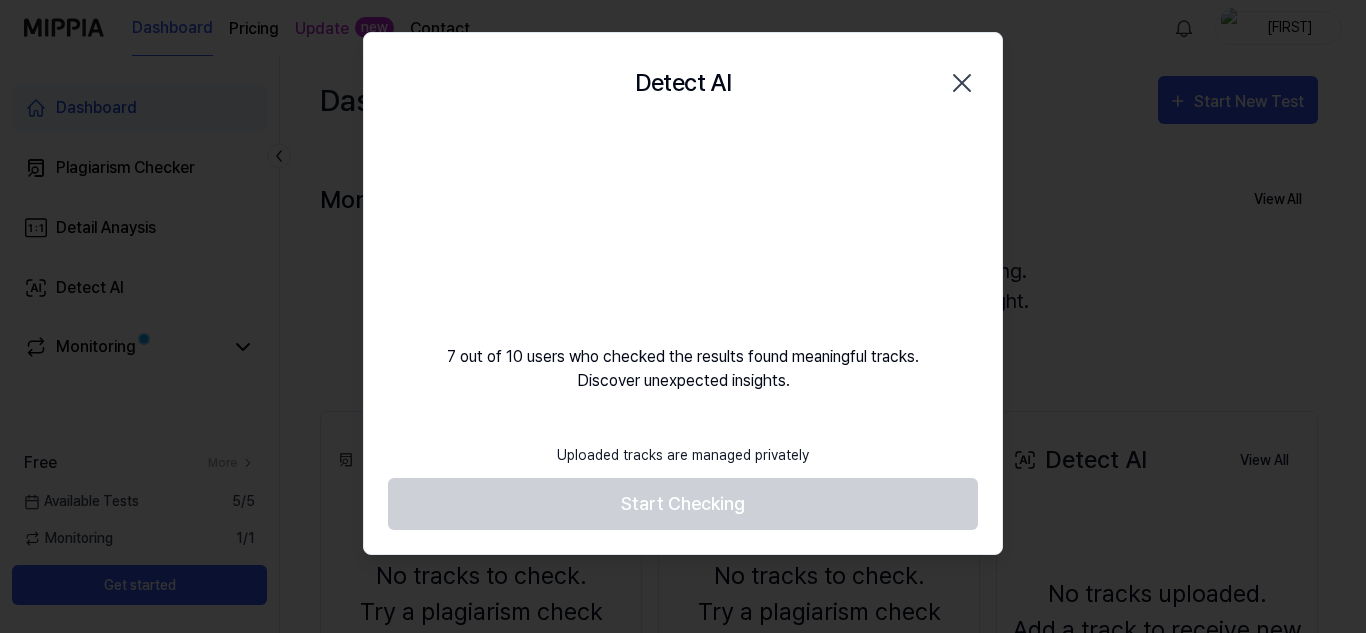 click at bounding box center [683, 229] 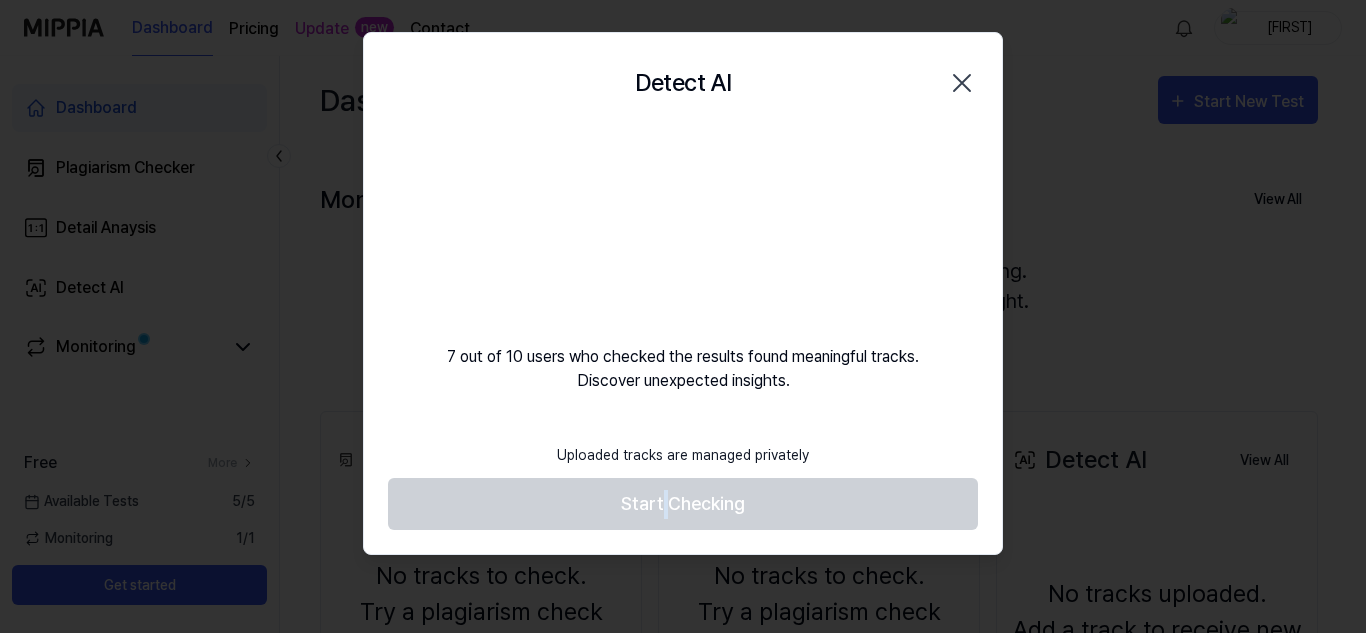click on "Uploaded tracks are managed privately Start Checking" at bounding box center (683, 482) 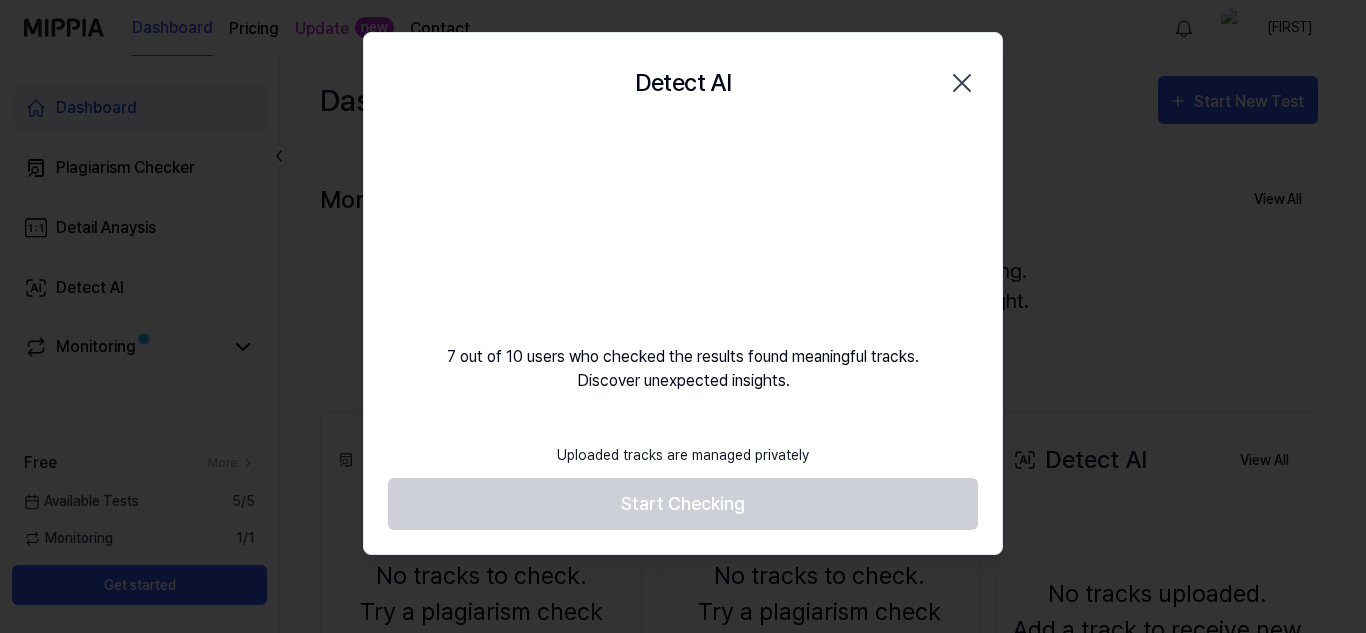 click on "7 out of 10 users who checked the results found meaningful tracks.
Discover unexpected insights." at bounding box center [683, 263] 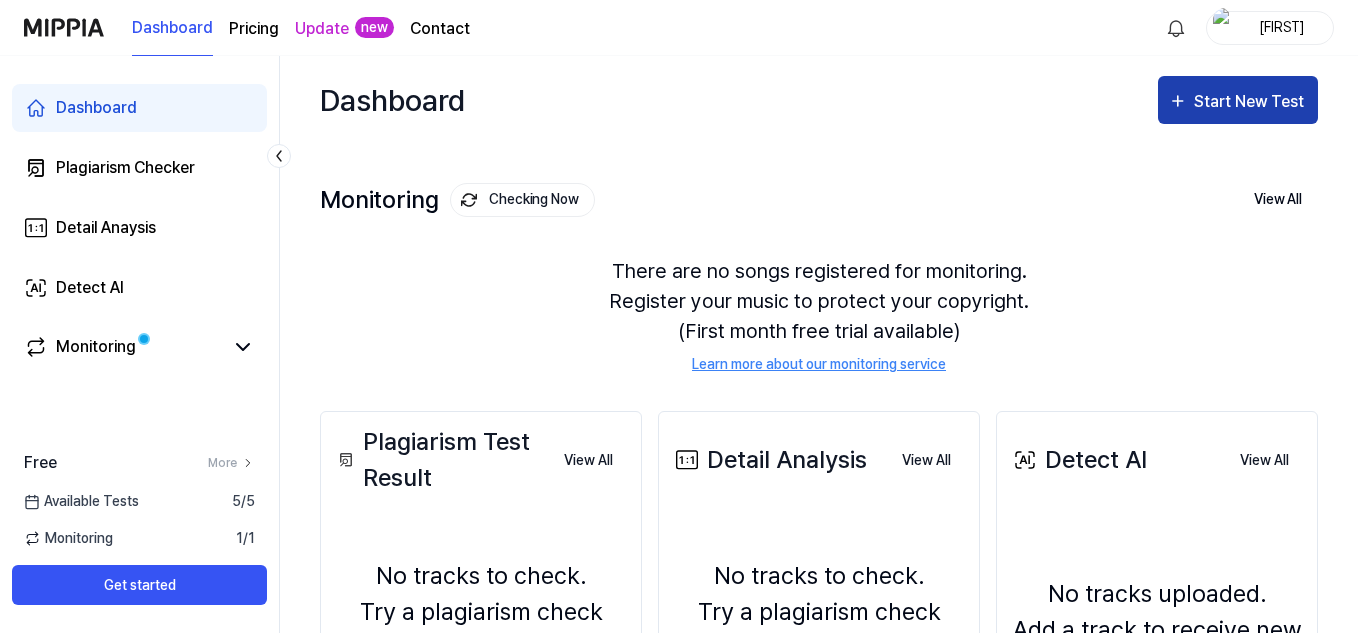 click on "Start New Test" at bounding box center (1251, 102) 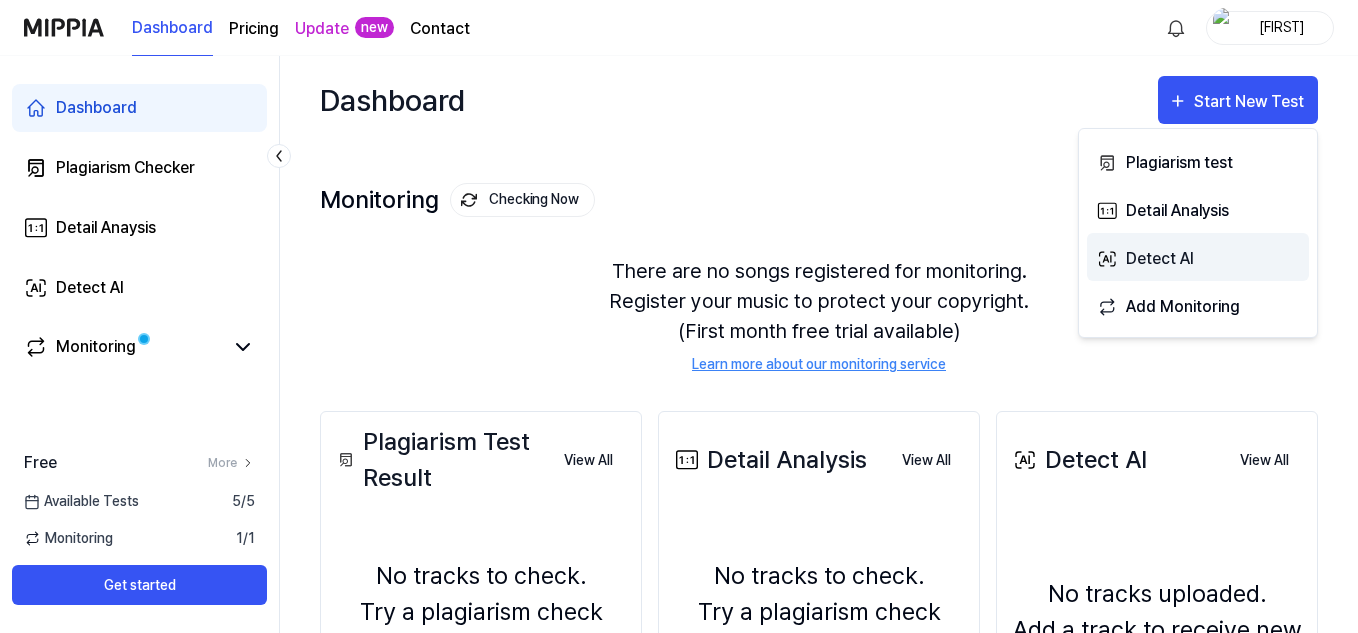 click on "Detect AI" at bounding box center [1213, 259] 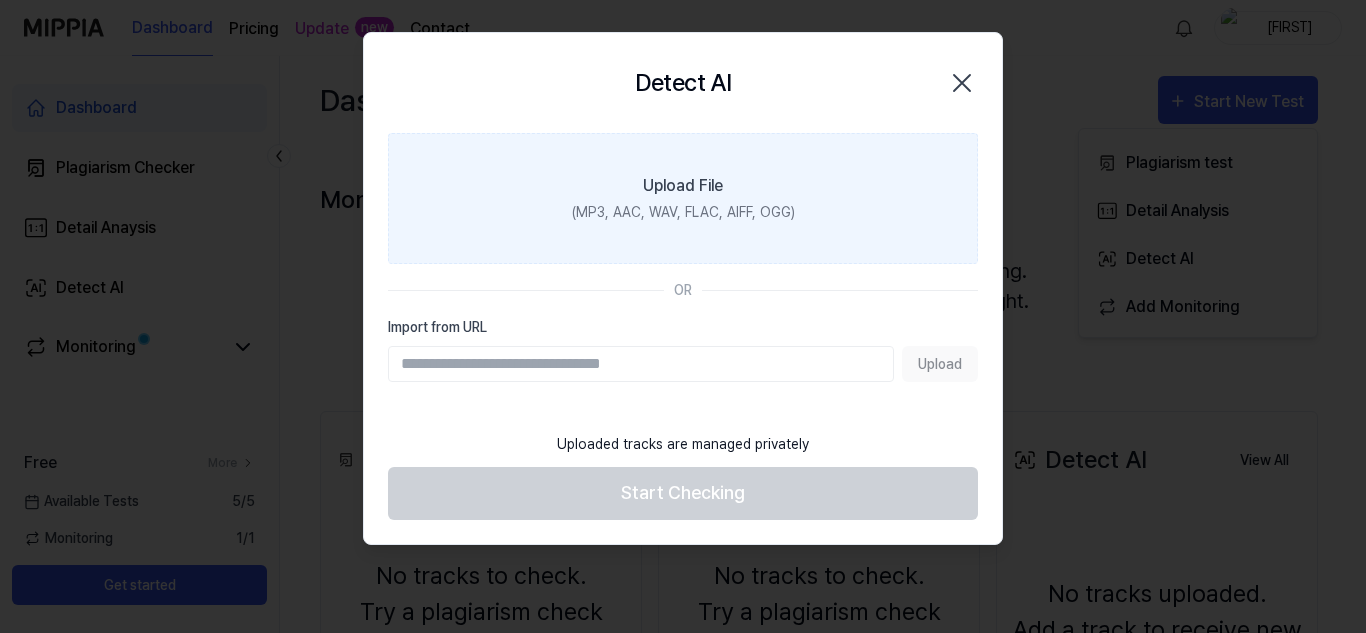 click on "Upload File (MP3, AAC, WAV, FLAC, AIFF, OGG)" at bounding box center (683, 198) 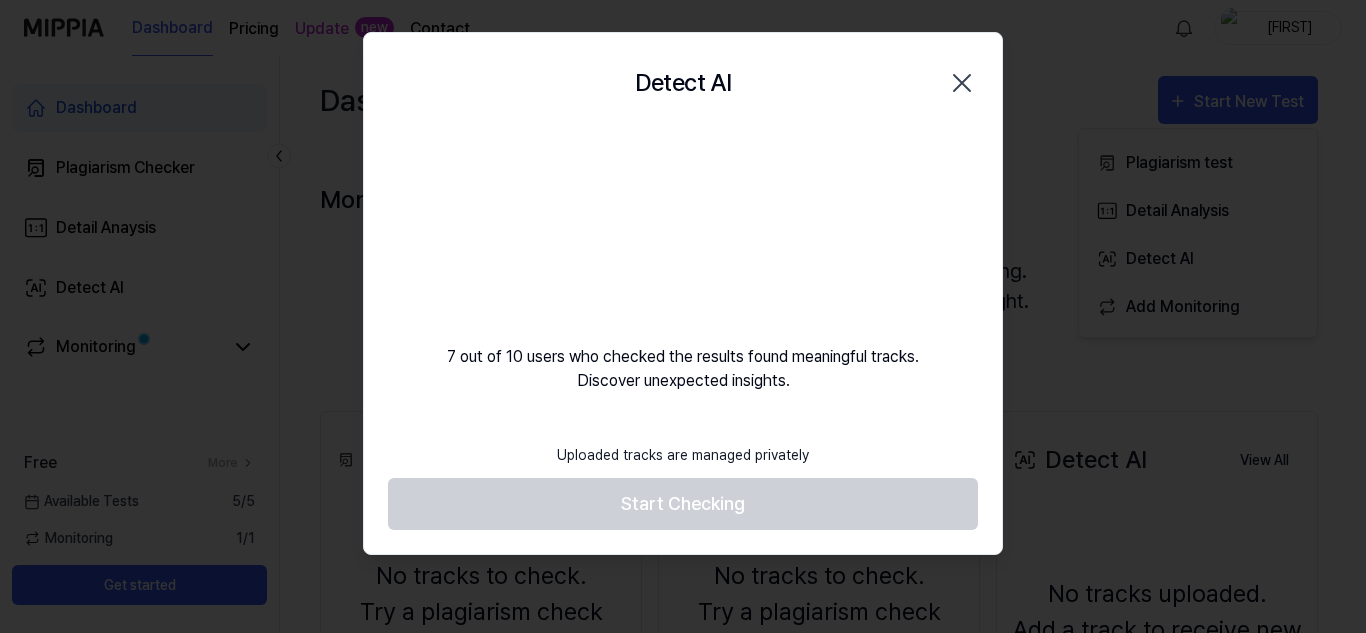 click on "Uploaded tracks are managed privately Start Checking" at bounding box center (683, 482) 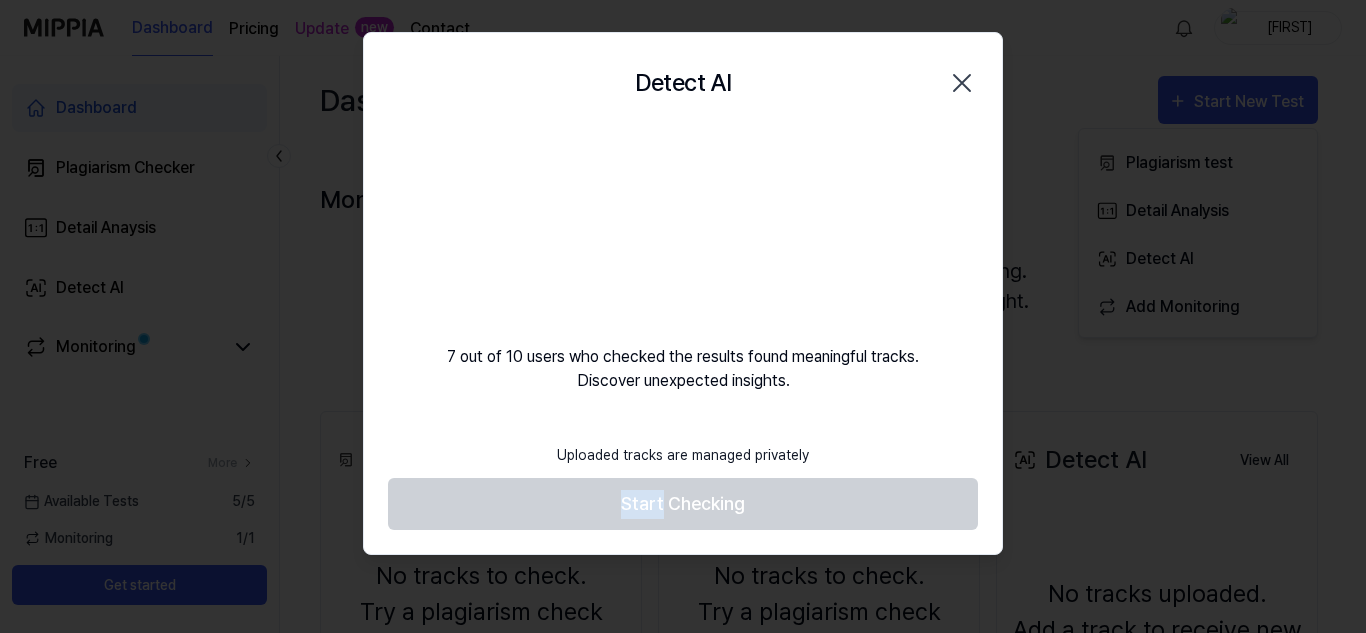 click on "Uploaded tracks are managed privately Start Checking" at bounding box center (683, 482) 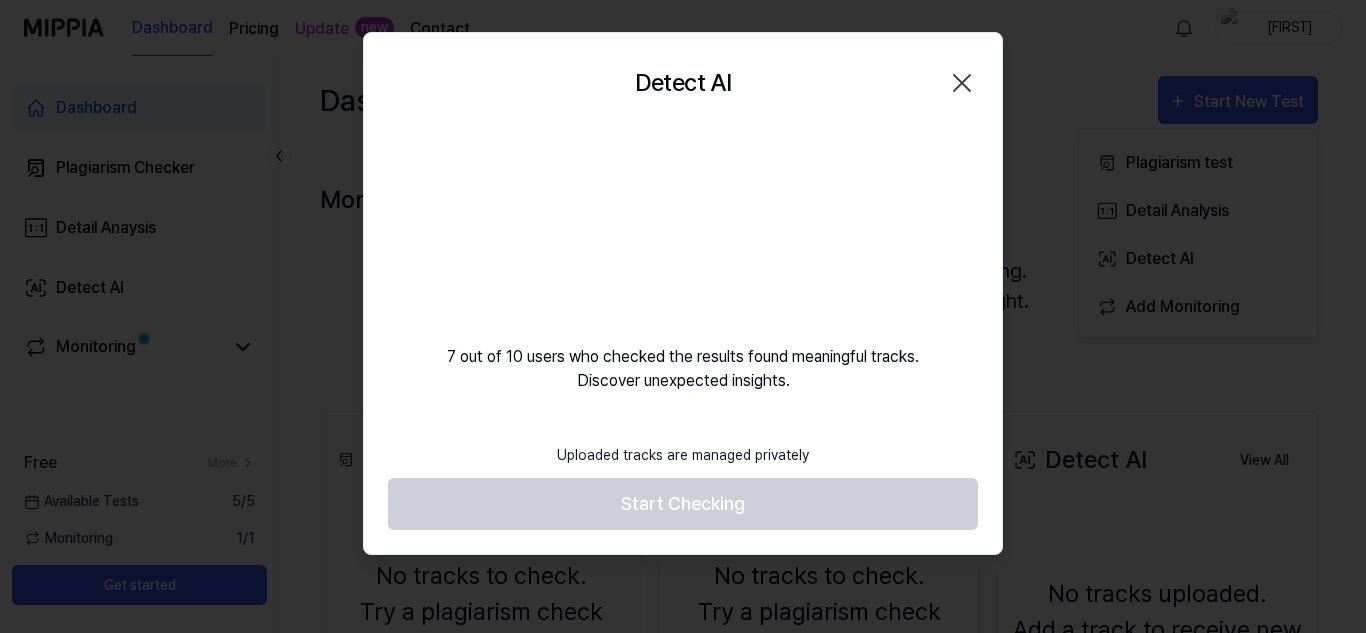 click on "7 out of 10 users who checked the results found meaningful tracks.
Discover unexpected insights." at bounding box center (683, 263) 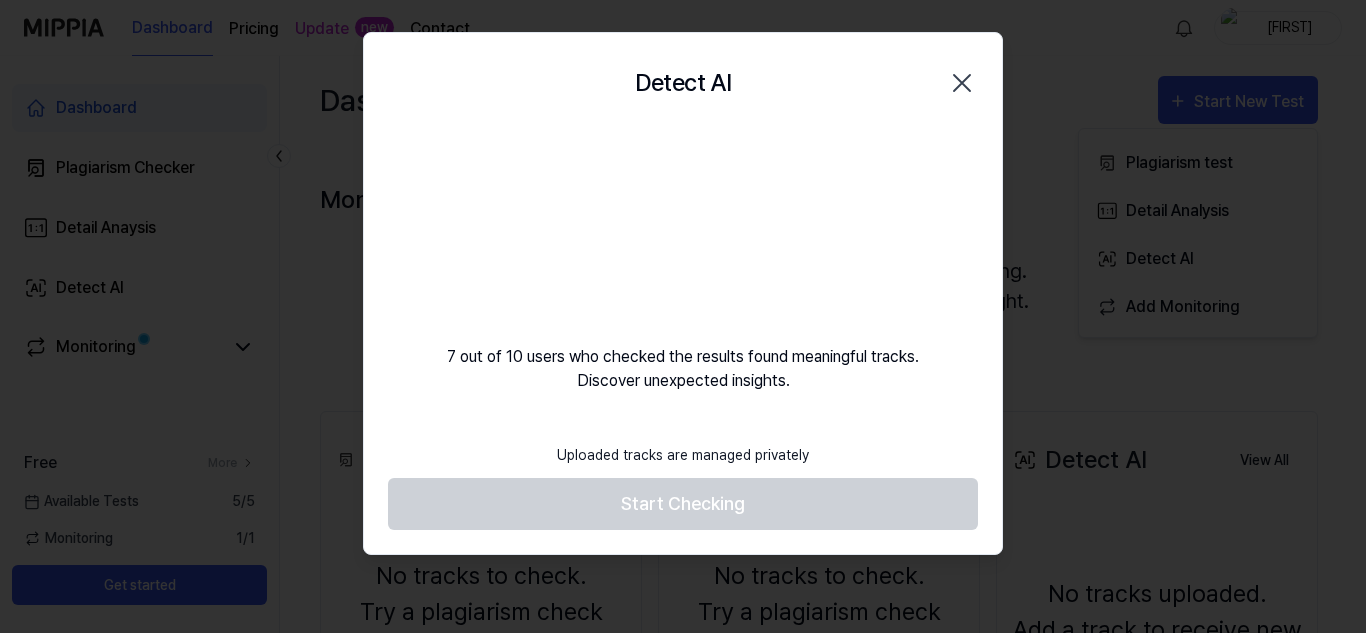 click on "Uploaded tracks are managed privately Start Checking" at bounding box center [683, 482] 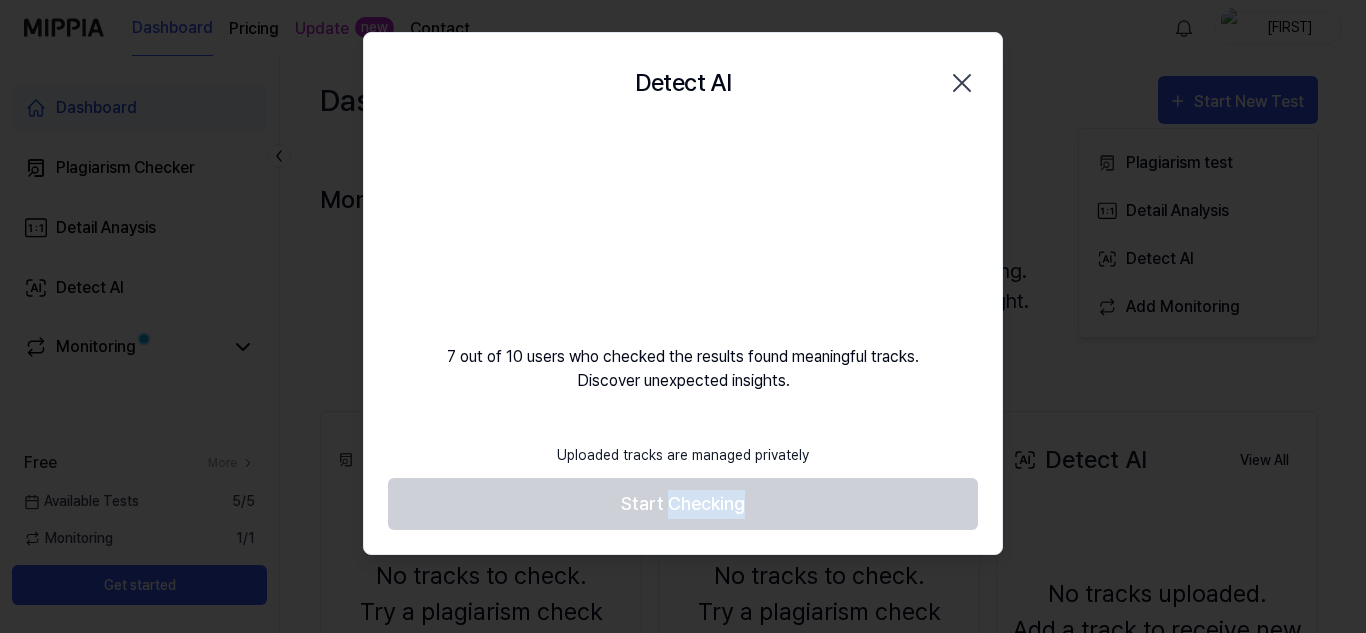 click on "Uploaded tracks are managed privately Start Checking" at bounding box center [683, 482] 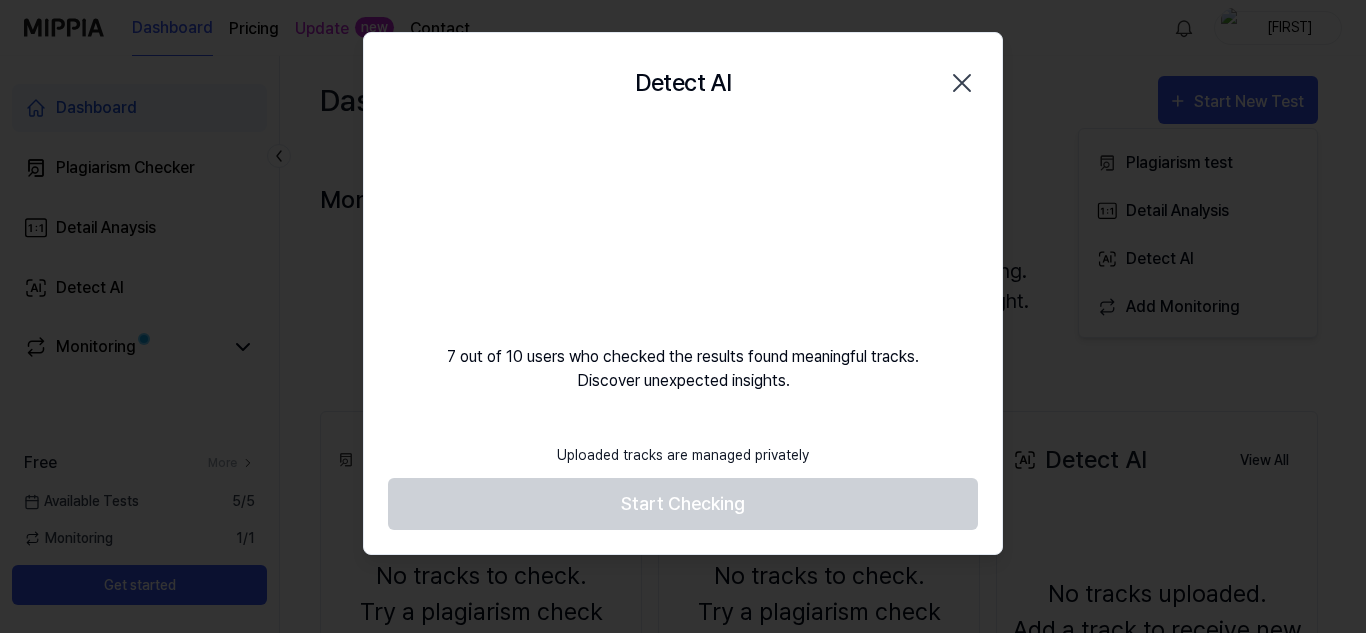 click on "Uploaded tracks are managed privately" at bounding box center [683, 455] 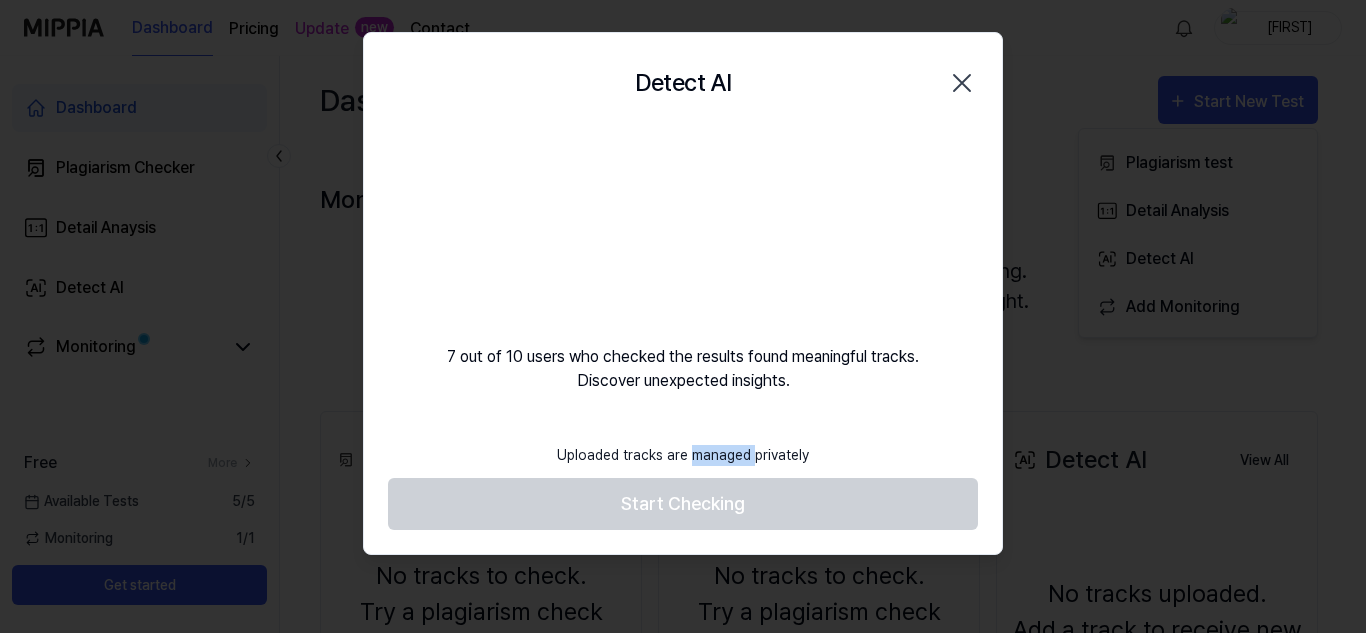 click on "Uploaded tracks are managed privately" at bounding box center [683, 455] 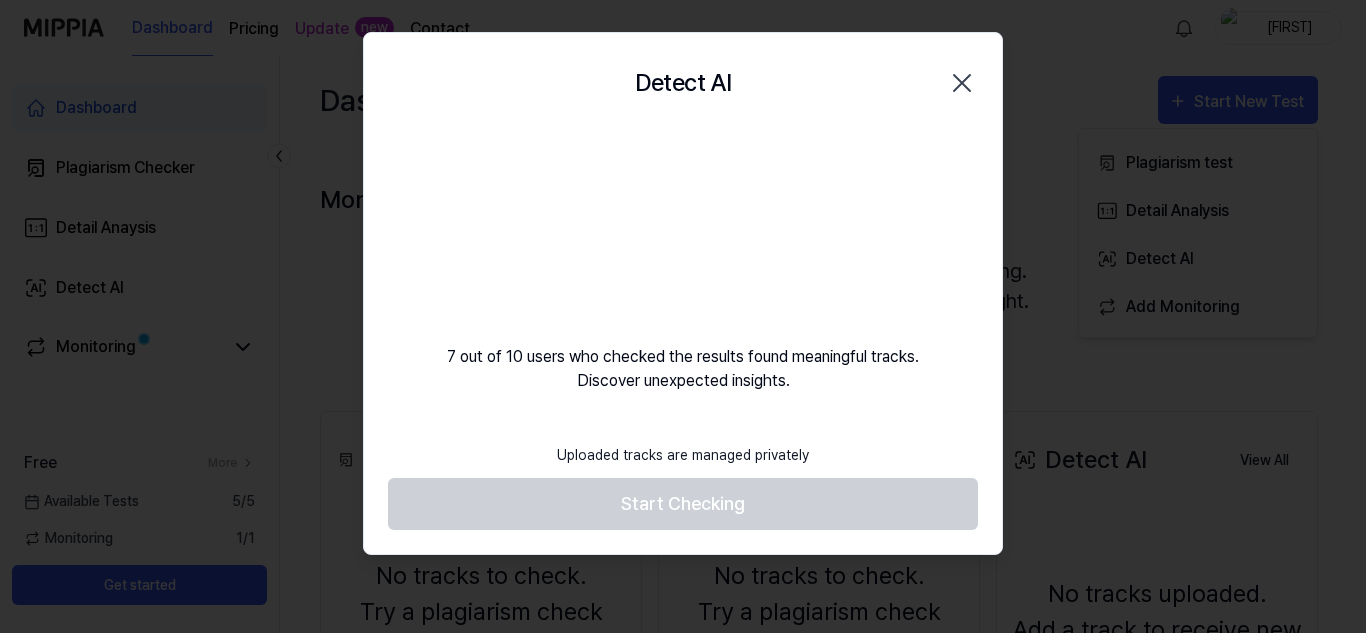 click on "Uploaded tracks are managed privately Start Checking" at bounding box center [683, 482] 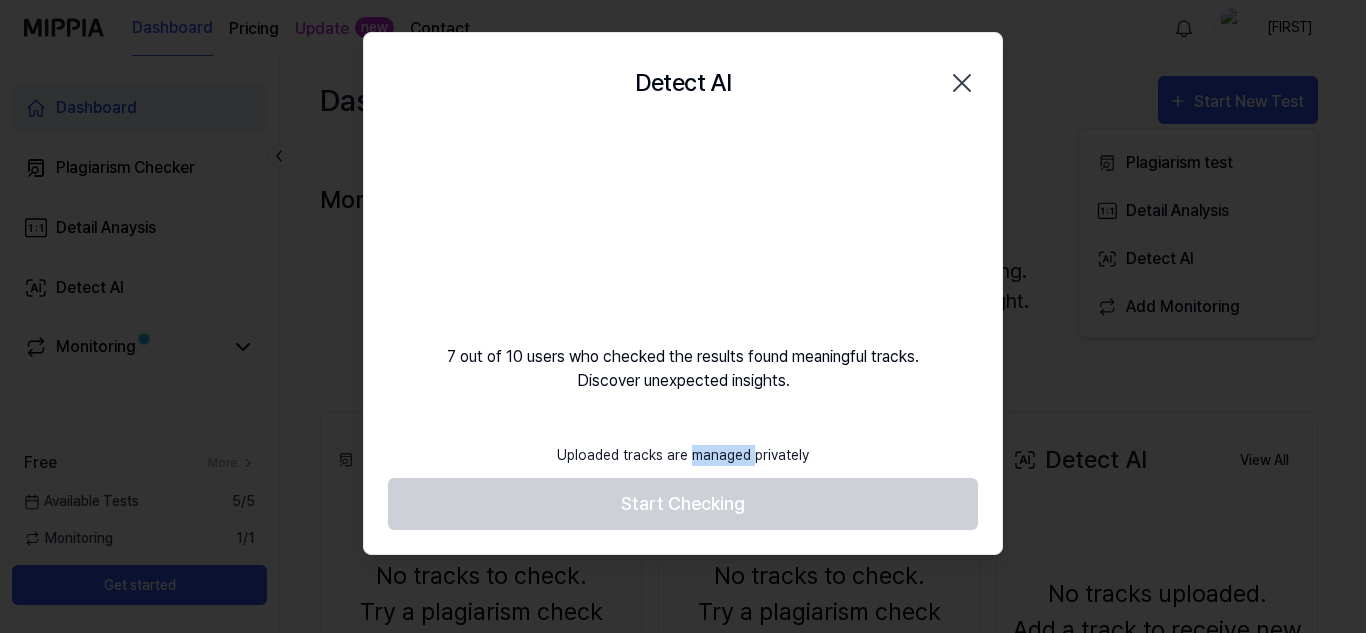 click on "Uploaded tracks are managed privately" at bounding box center (683, 455) 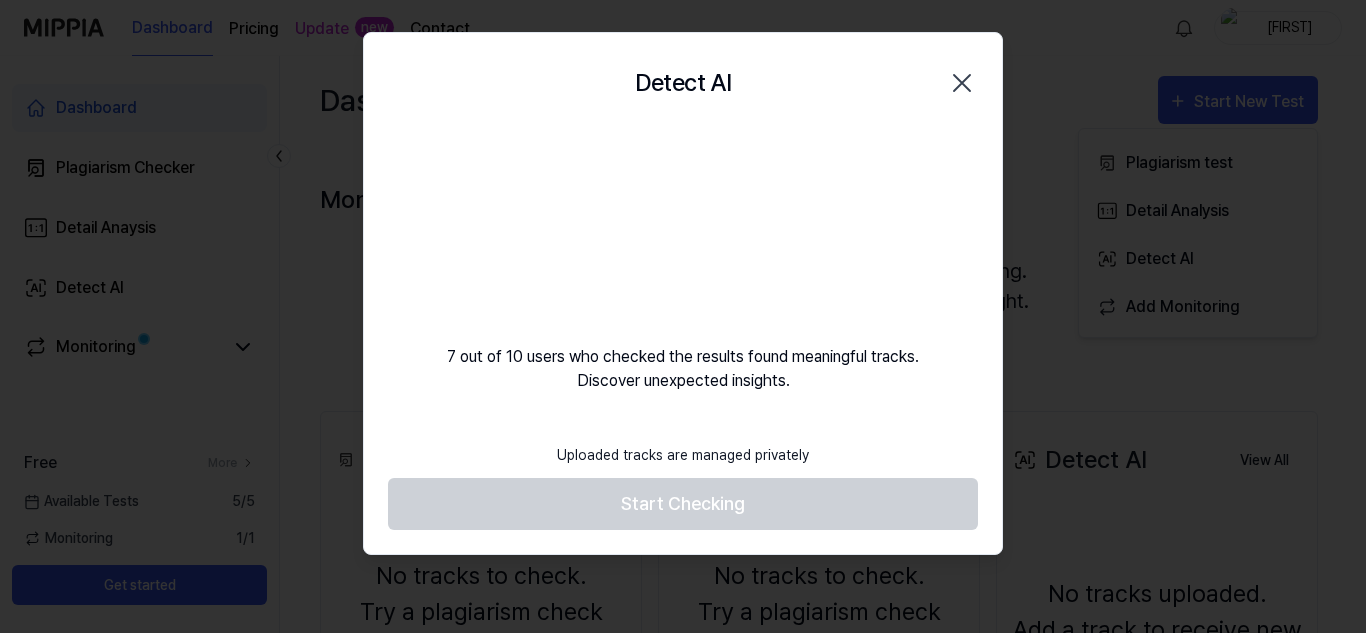 click on "Uploaded tracks are managed privately Start Checking" at bounding box center [683, 482] 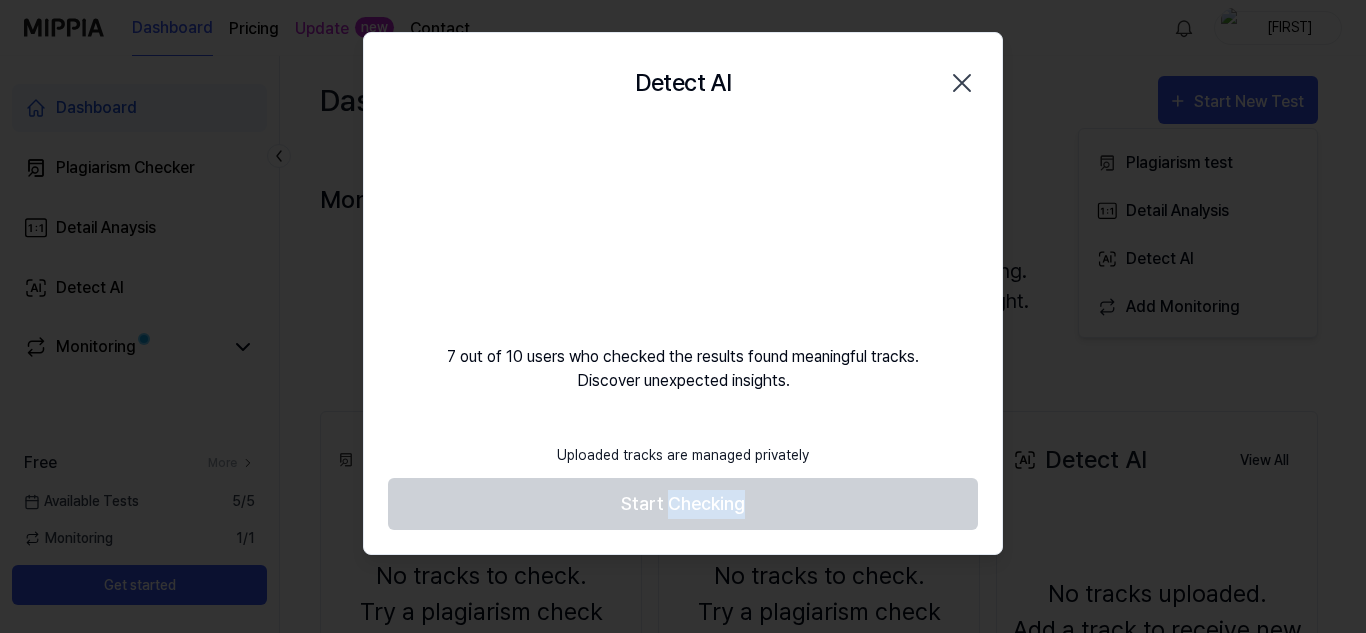 click on "Uploaded tracks are managed privately Start Checking" at bounding box center (683, 482) 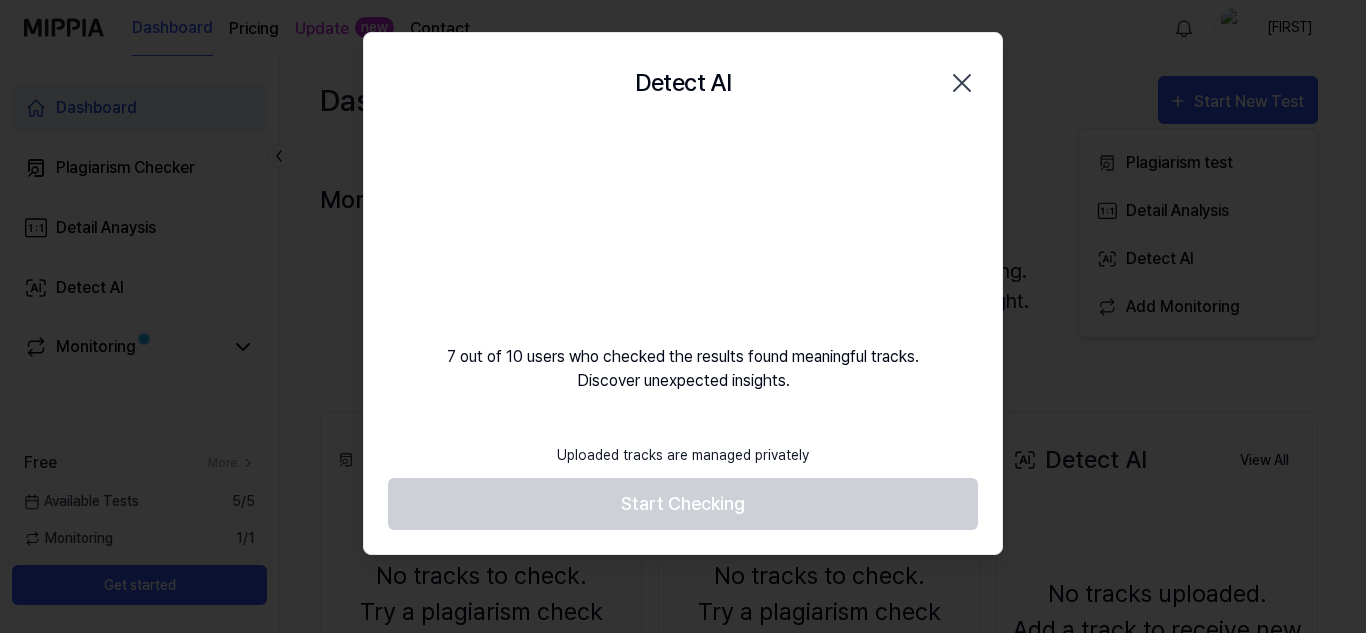 click on "Uploaded tracks are managed privately" at bounding box center (683, 455) 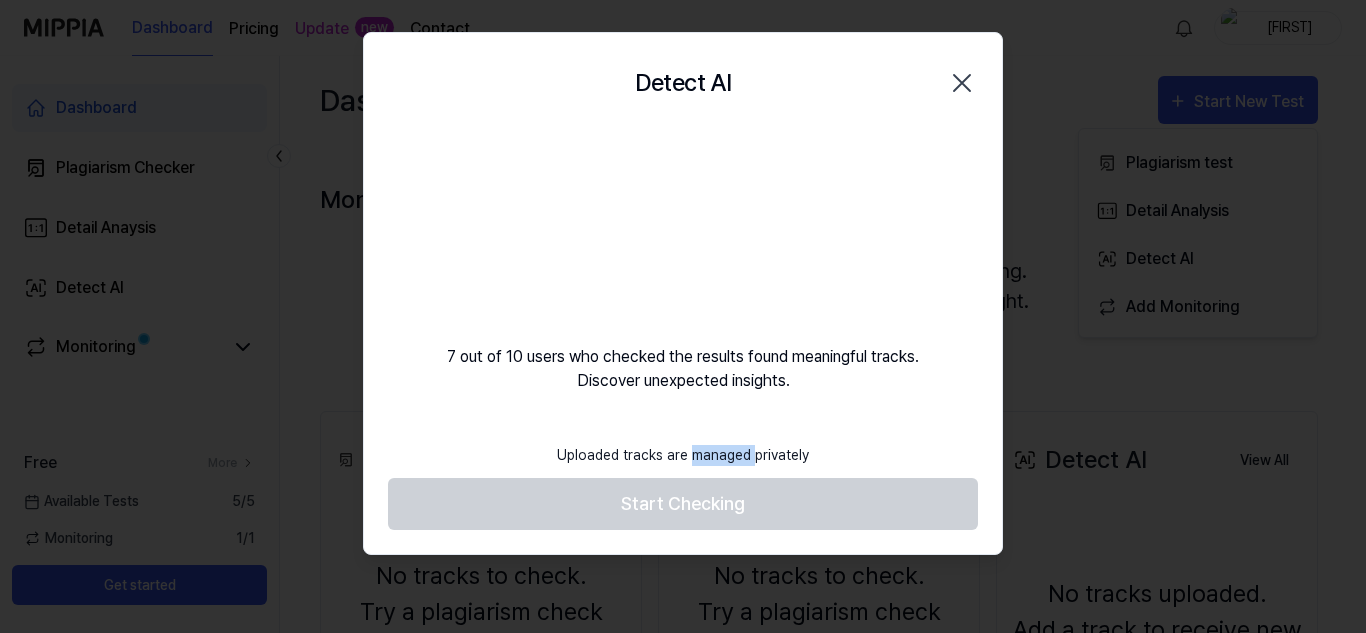 click on "Uploaded tracks are managed privately" at bounding box center [683, 455] 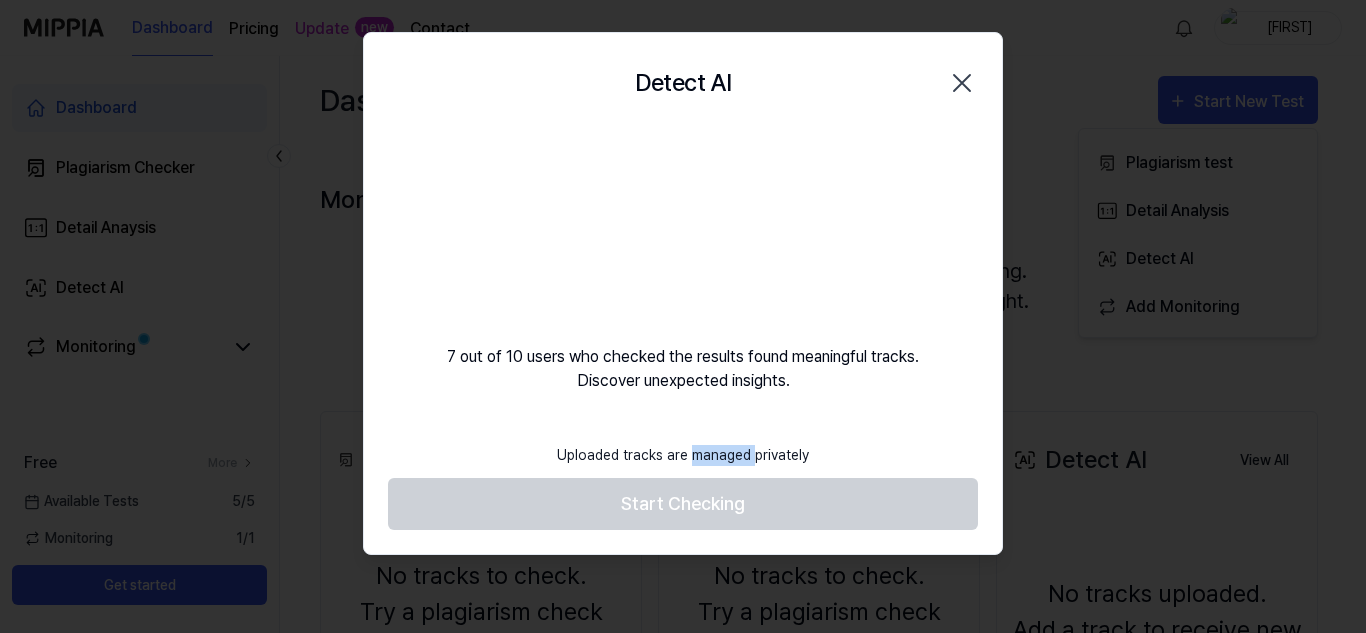 drag, startPoint x: 704, startPoint y: 206, endPoint x: 638, endPoint y: 232, distance: 70.93659 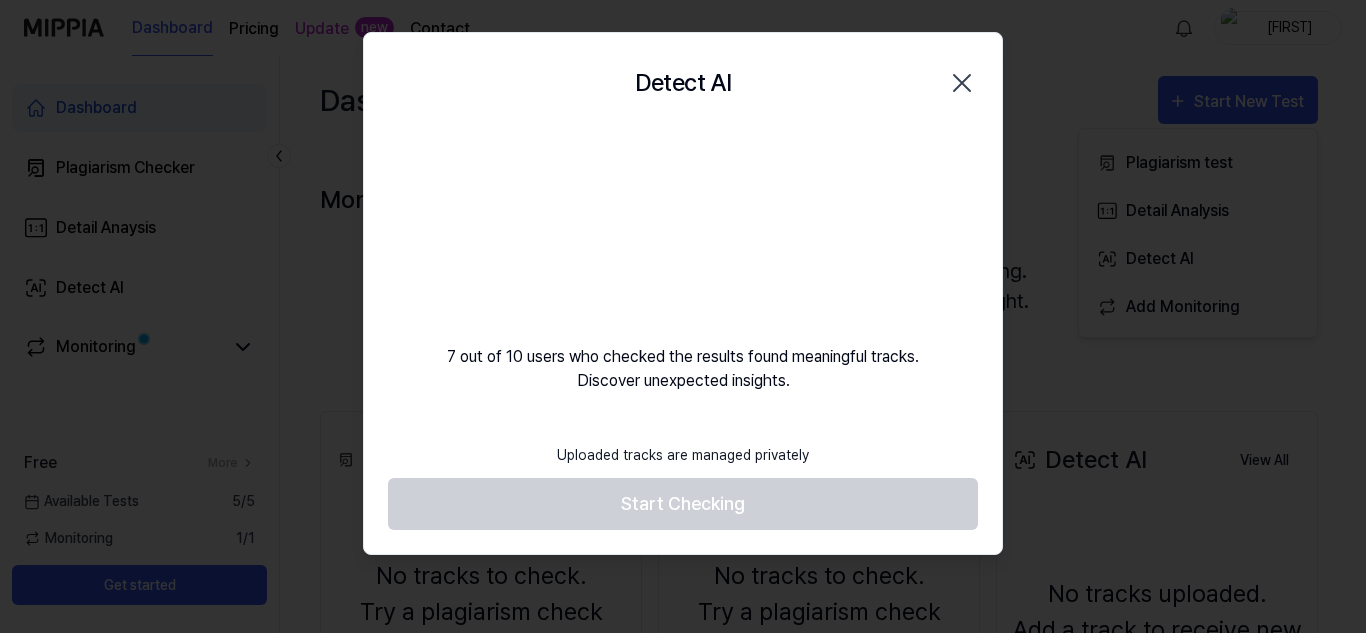 click on "7 out of 10 users who checked the results found meaningful tracks.
Discover unexpected insights." at bounding box center (683, 263) 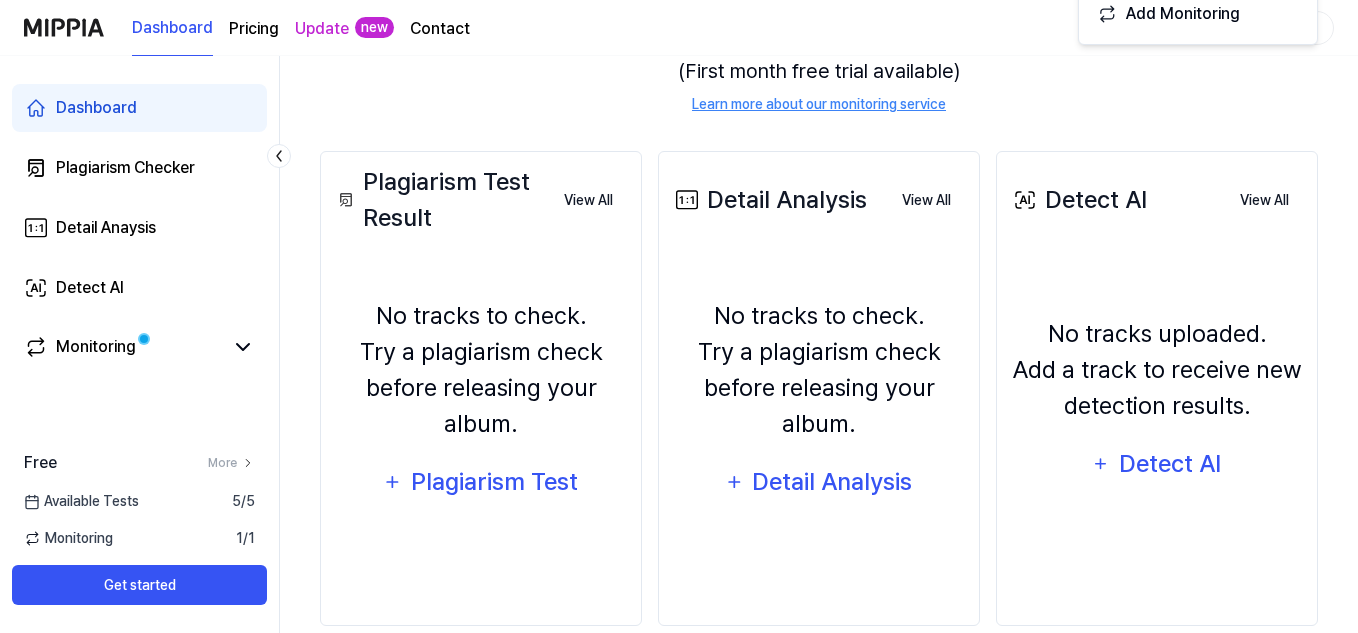 scroll, scrollTop: 293, scrollLeft: 0, axis: vertical 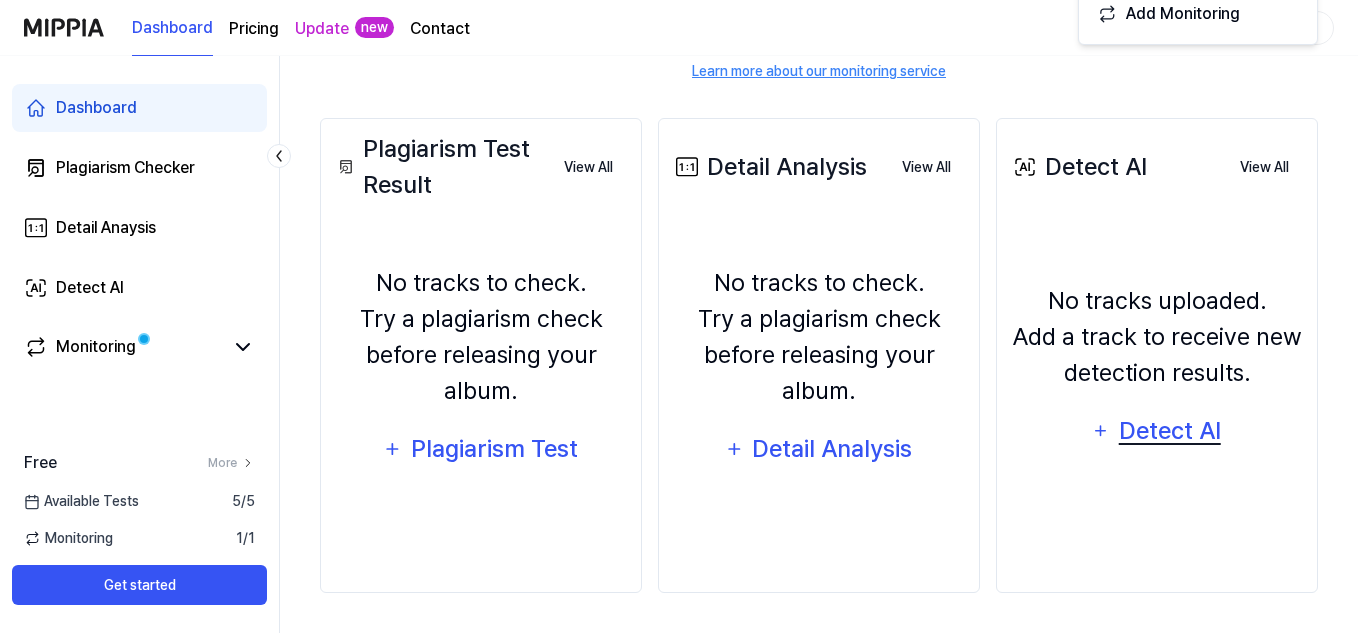 click on "Detect AI" at bounding box center [1169, 431] 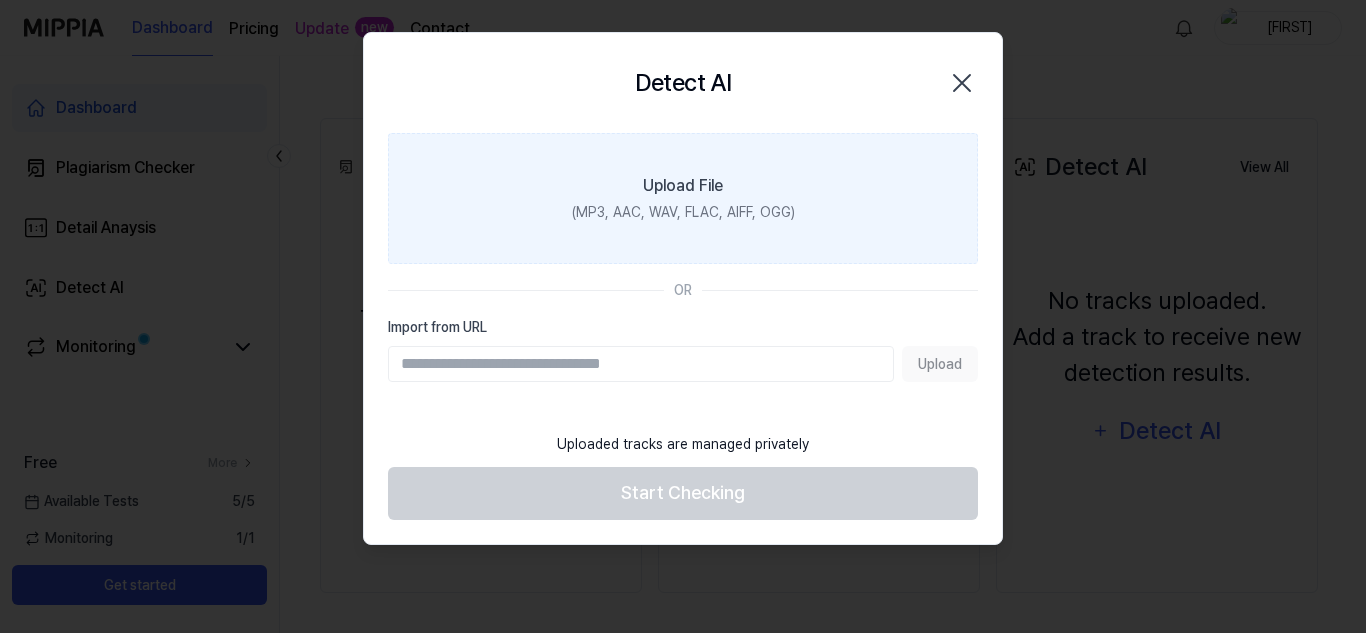 click on "Upload File (MP3, AAC, WAV, FLAC, AIFF, OGG)" at bounding box center [683, 198] 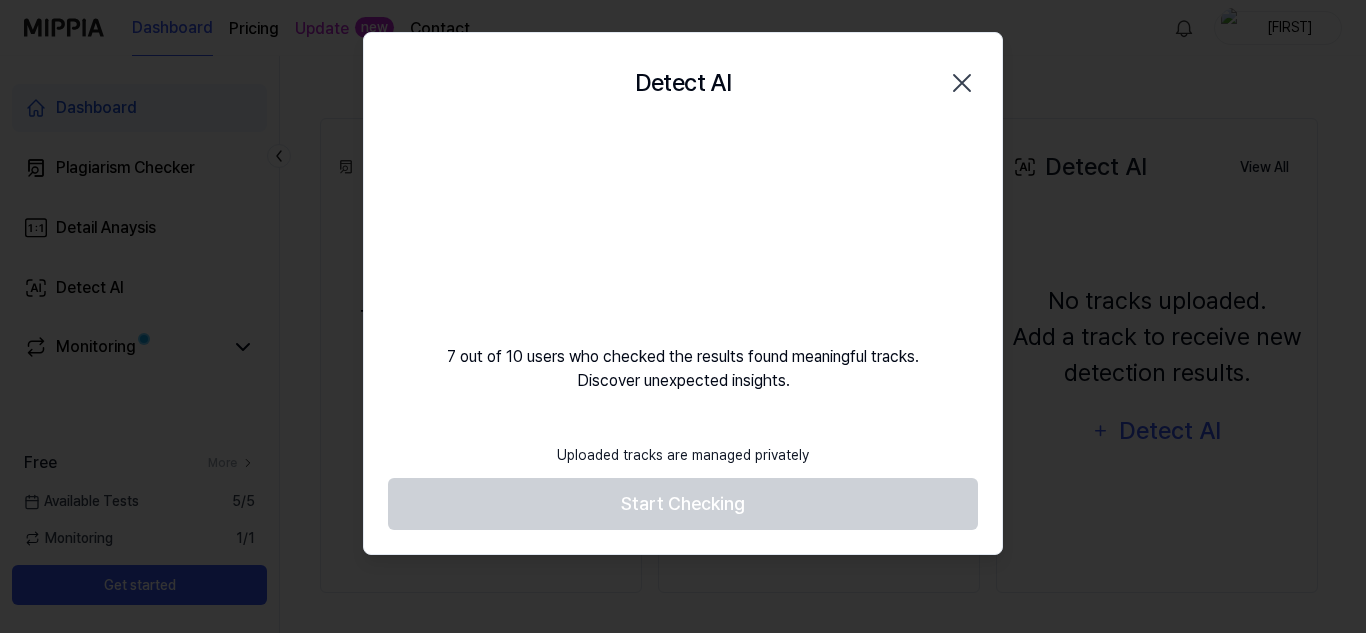 click on "Uploaded tracks are managed privately" at bounding box center (683, 455) 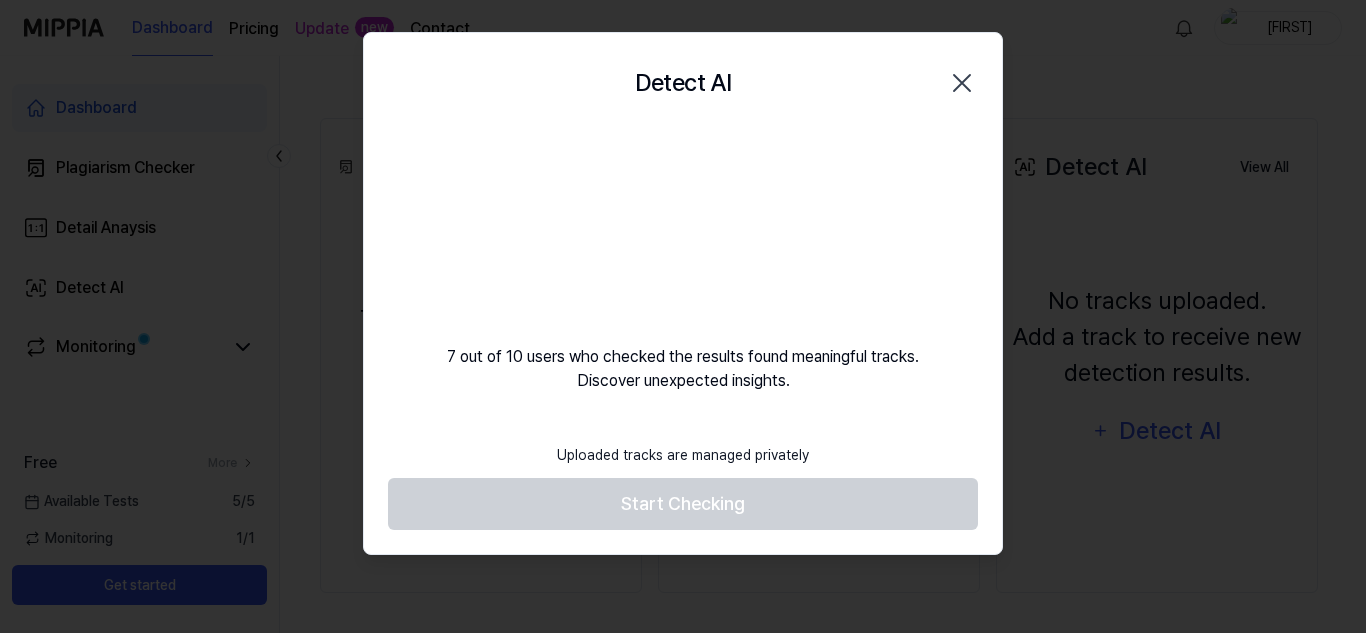 click 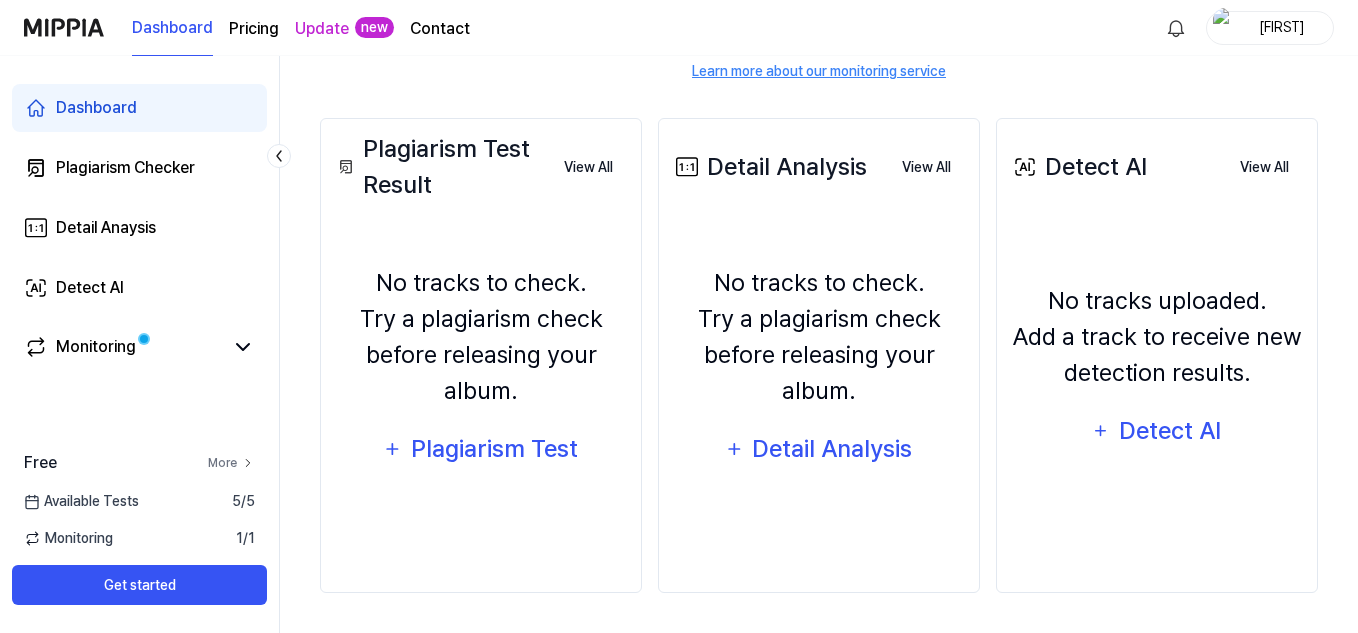 click 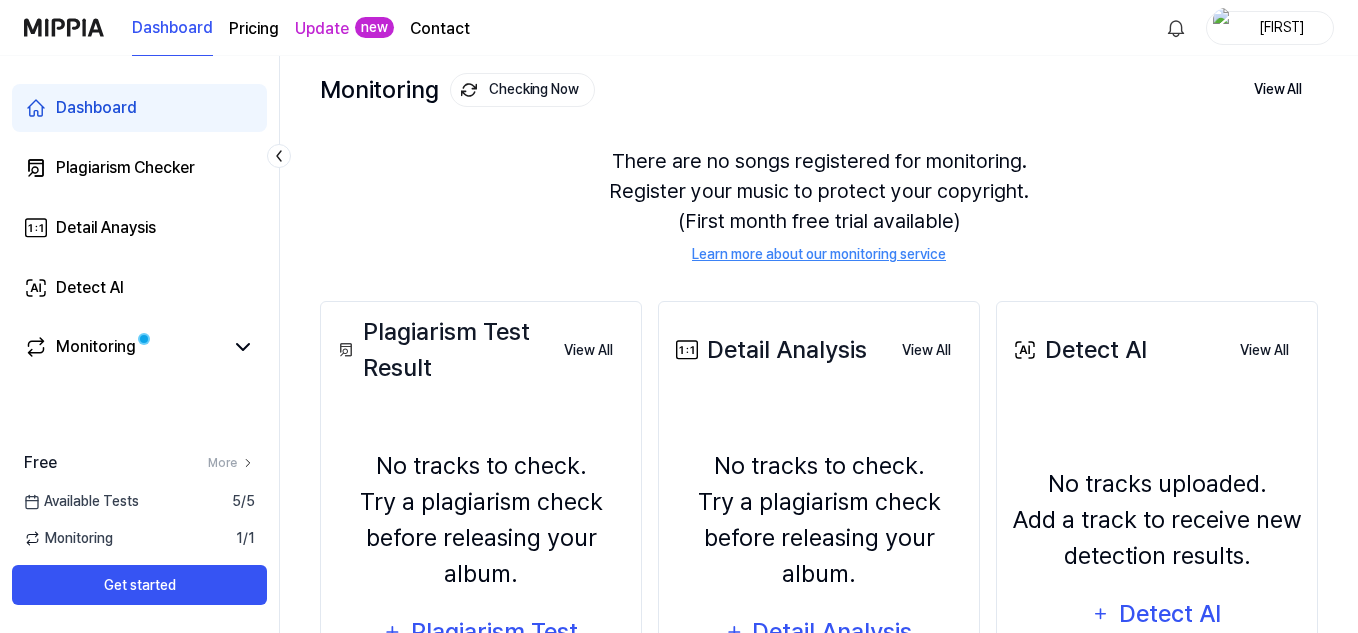 scroll, scrollTop: 0, scrollLeft: 0, axis: both 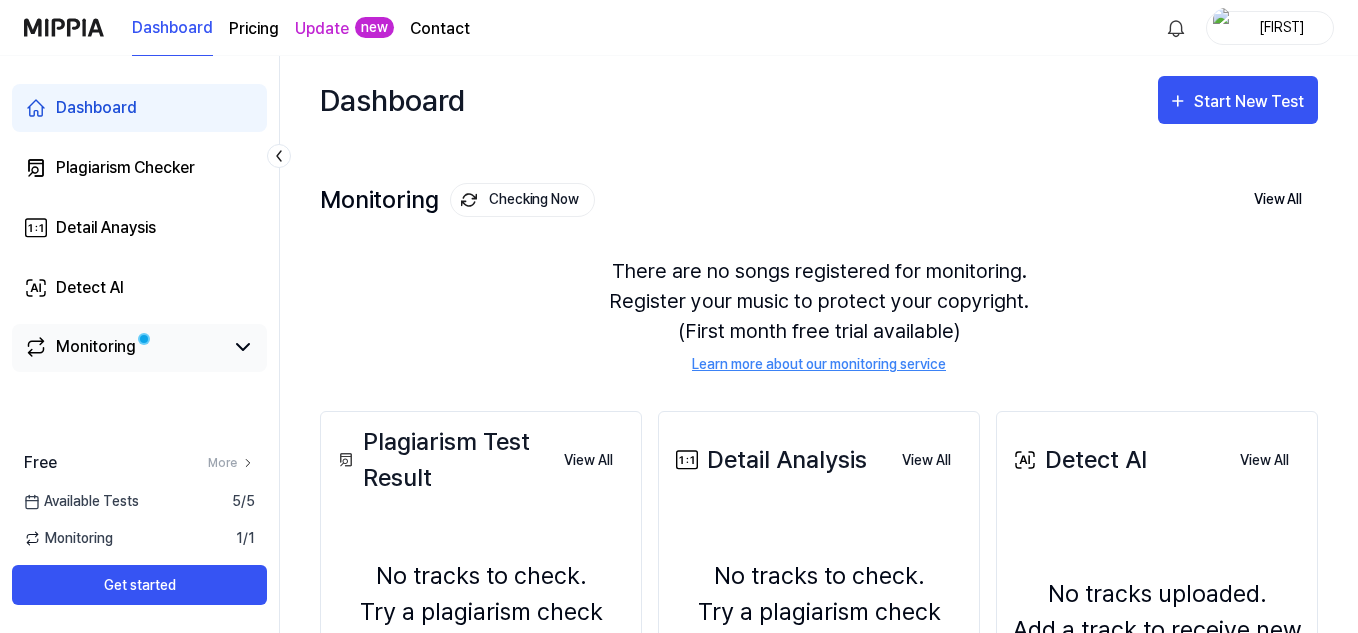 click on "Monitoring" at bounding box center (96, 347) 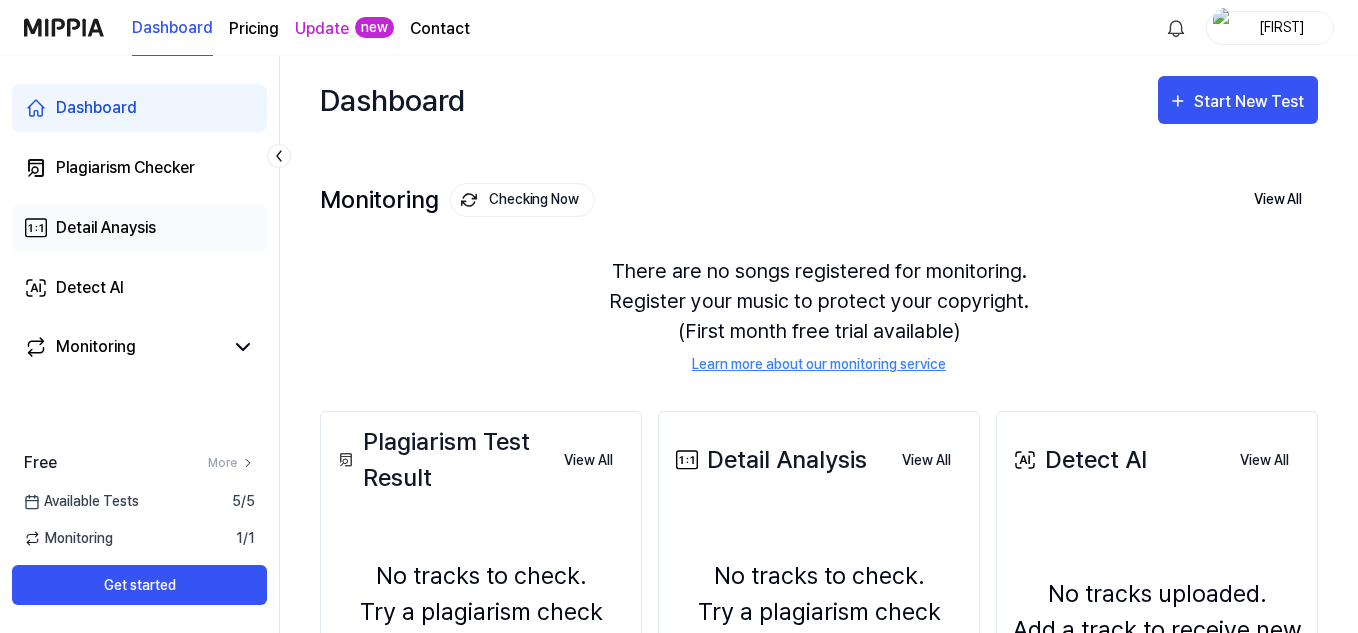 click on "Detail Anaysis" at bounding box center [106, 228] 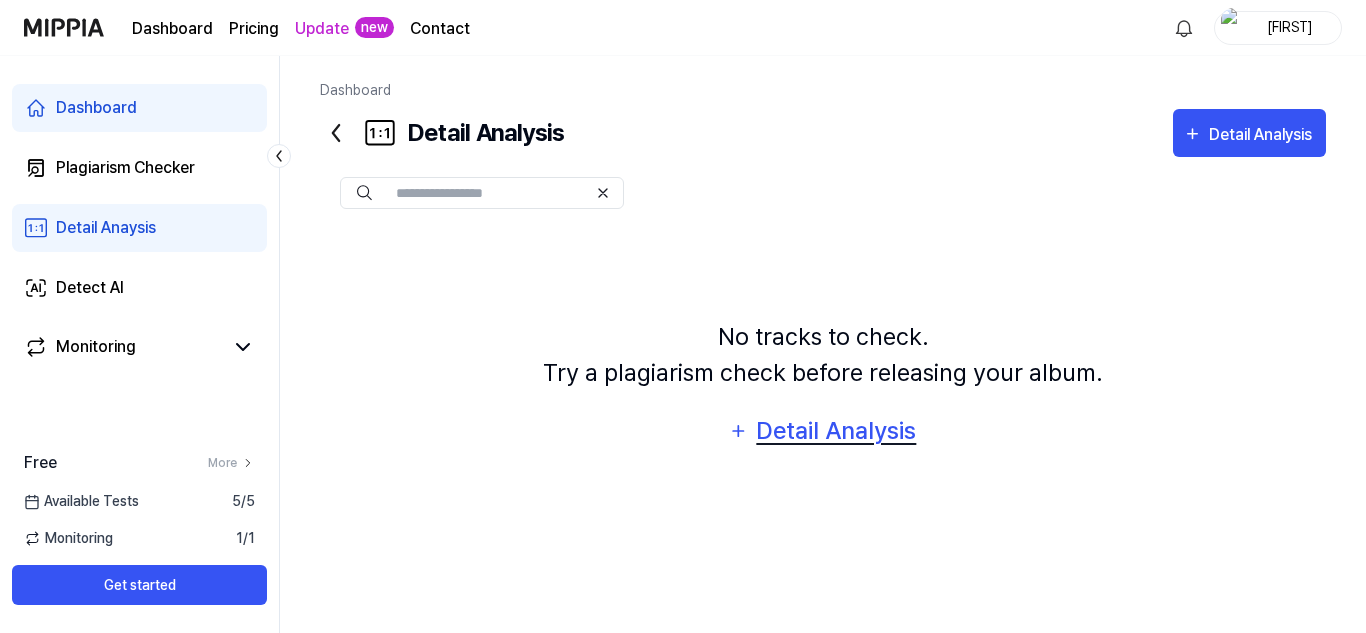 click on "Detail Analysis" at bounding box center (823, 431) 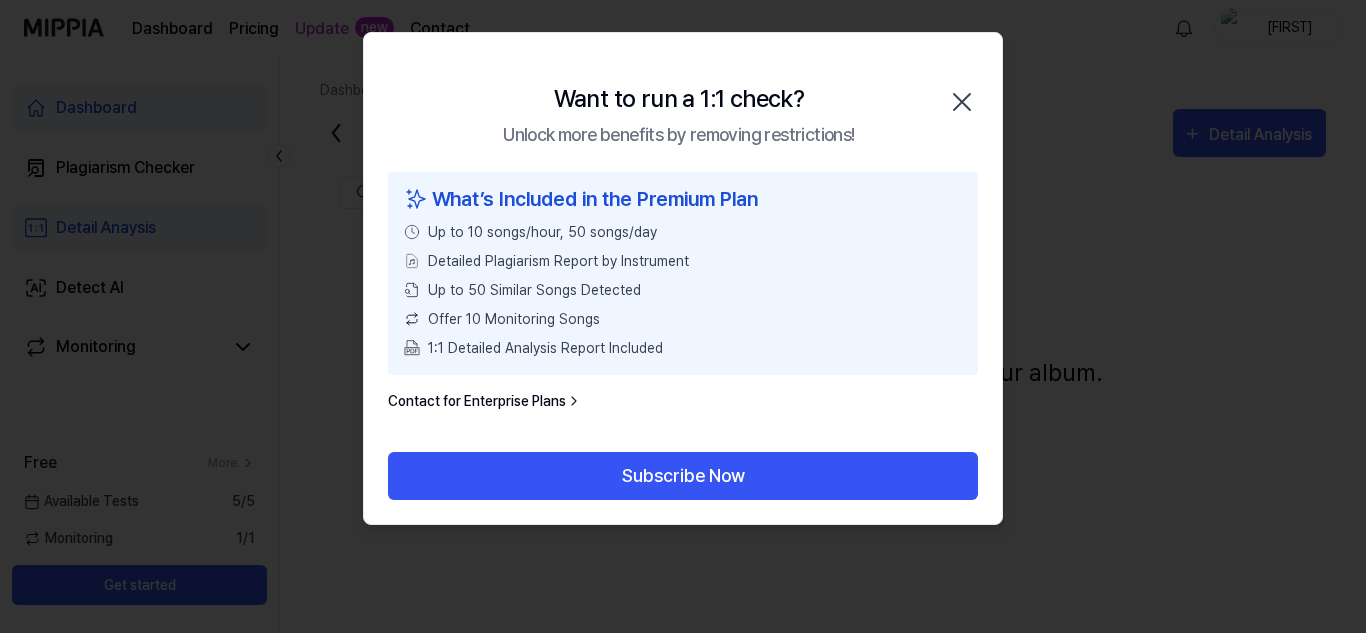 click 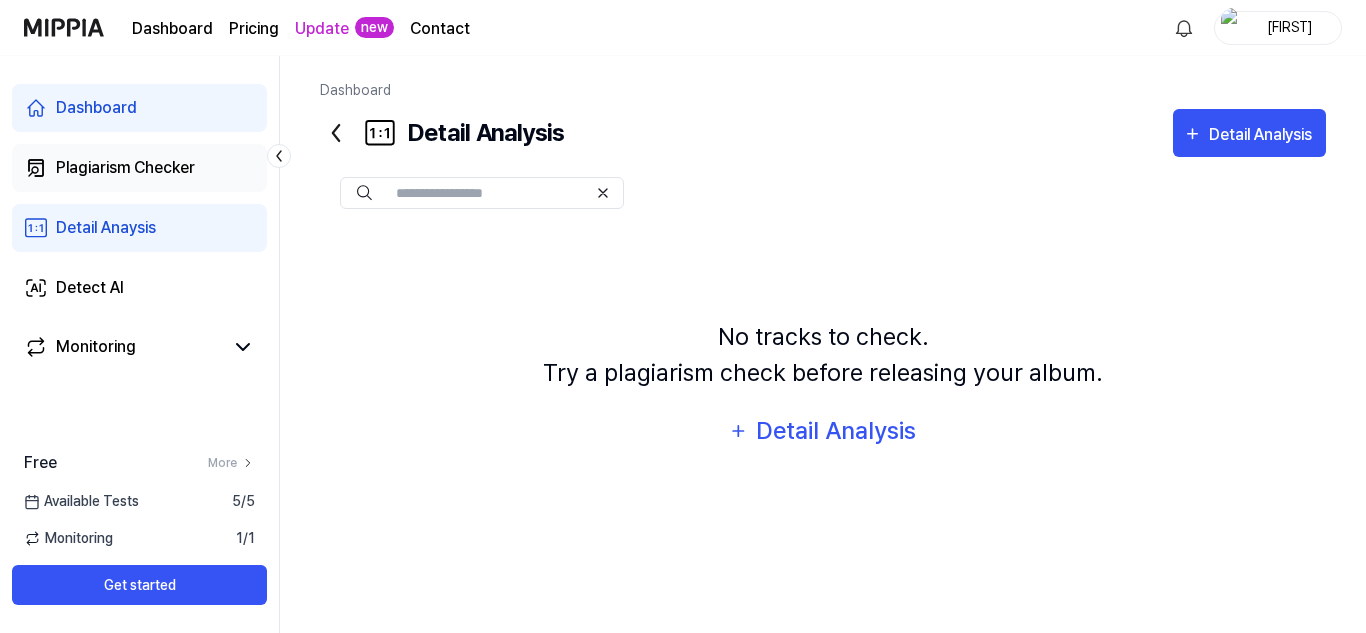 click on "Plagiarism Checker" at bounding box center (139, 168) 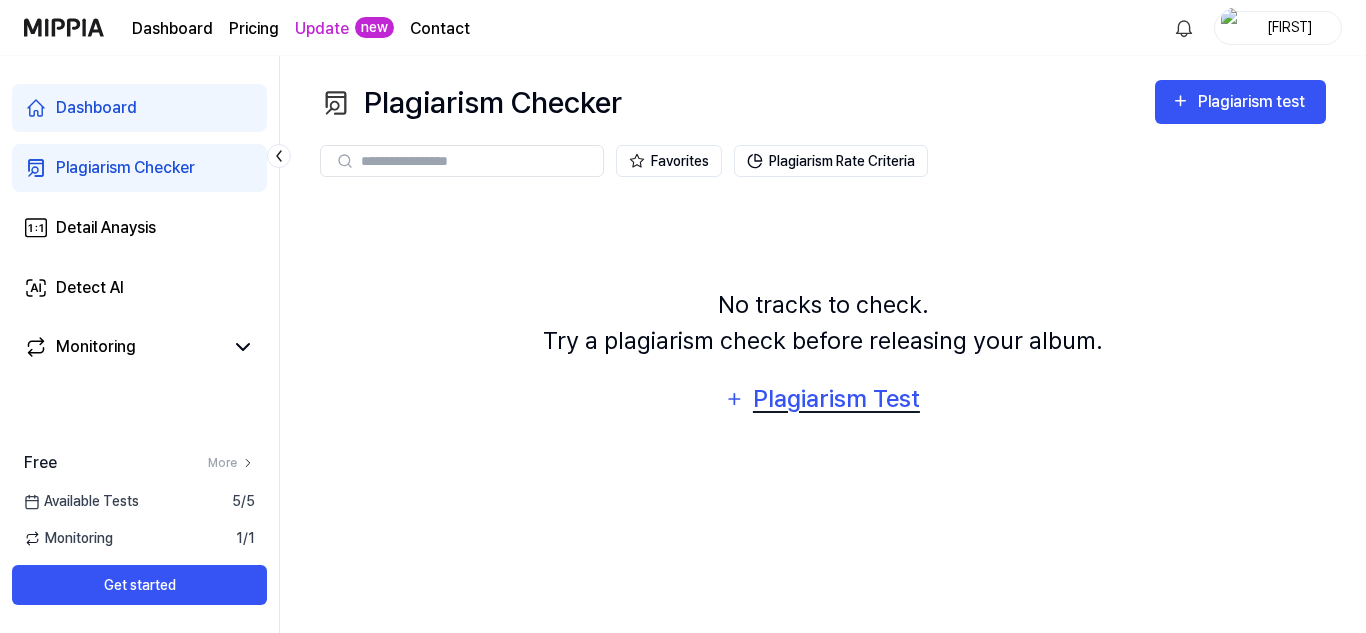 click on "Plagiarism Test" at bounding box center (836, 399) 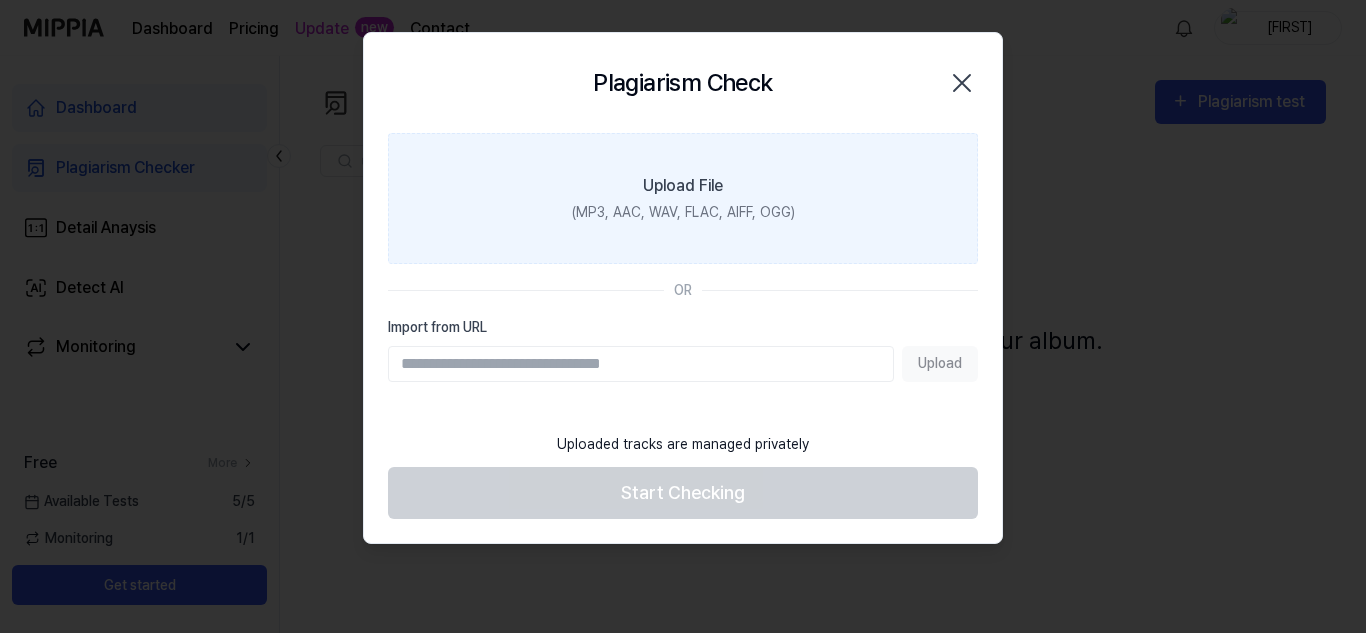 click on "(MP3, AAC, WAV, FLAC, AIFF, OGG)" at bounding box center [683, 212] 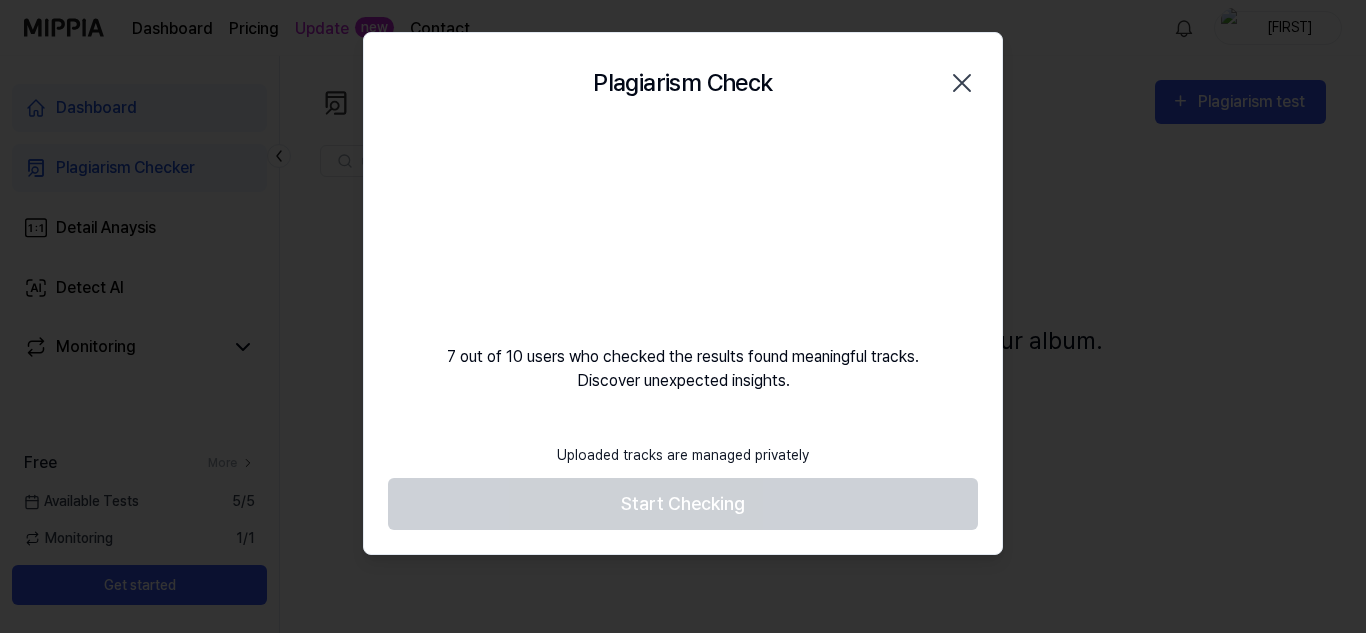 click 